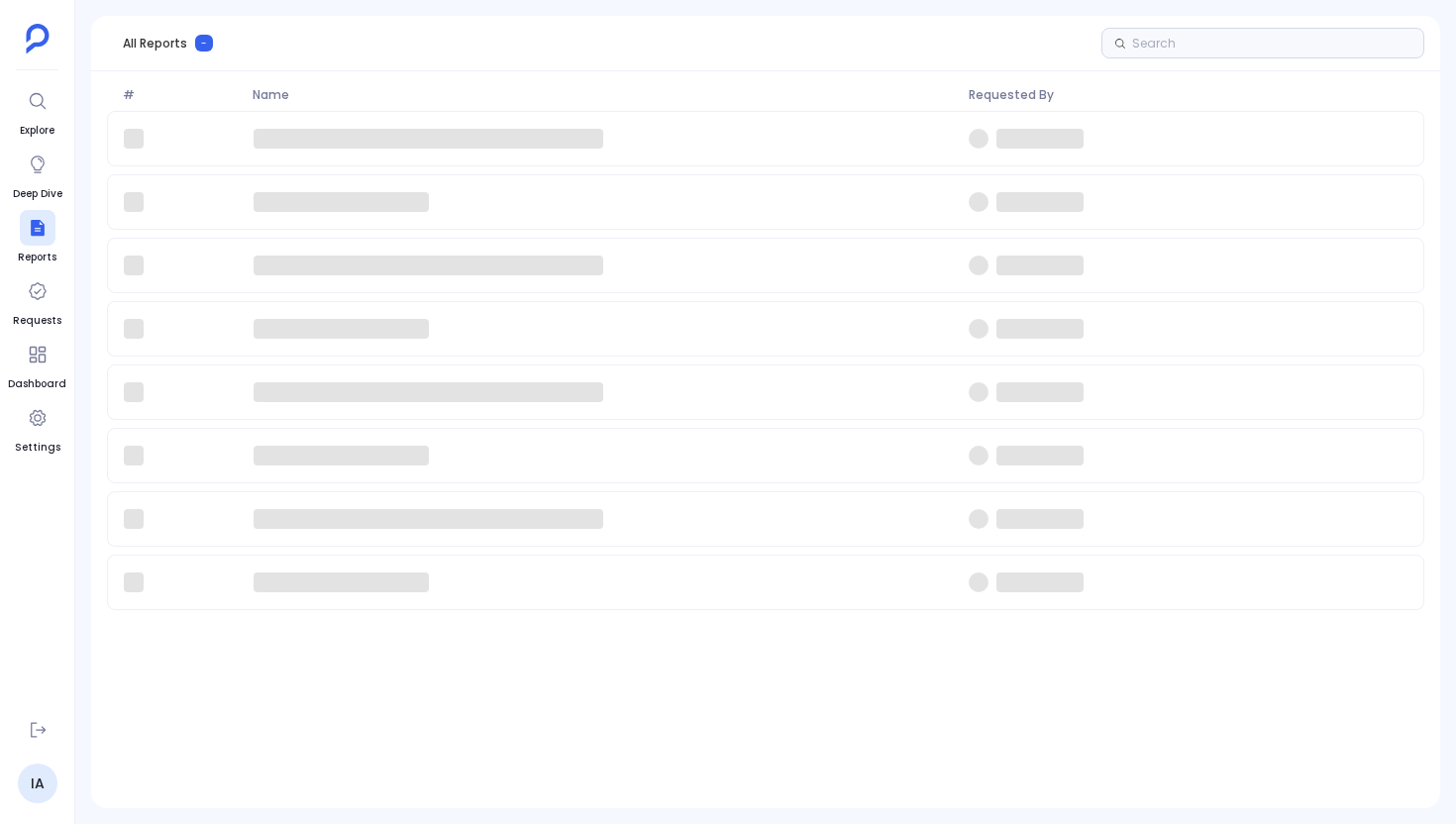 scroll, scrollTop: 0, scrollLeft: 0, axis: both 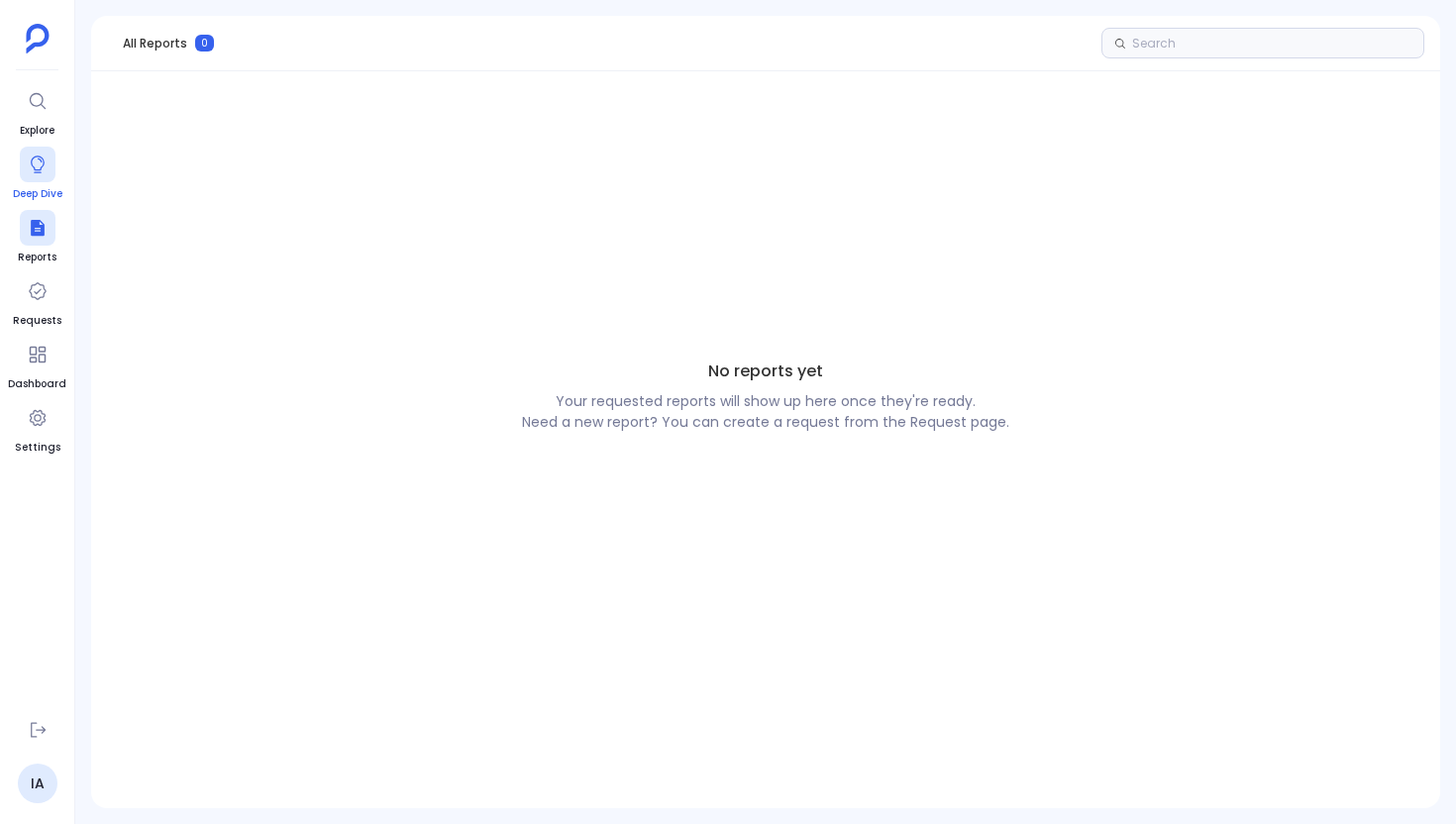 click at bounding box center (38, 164) 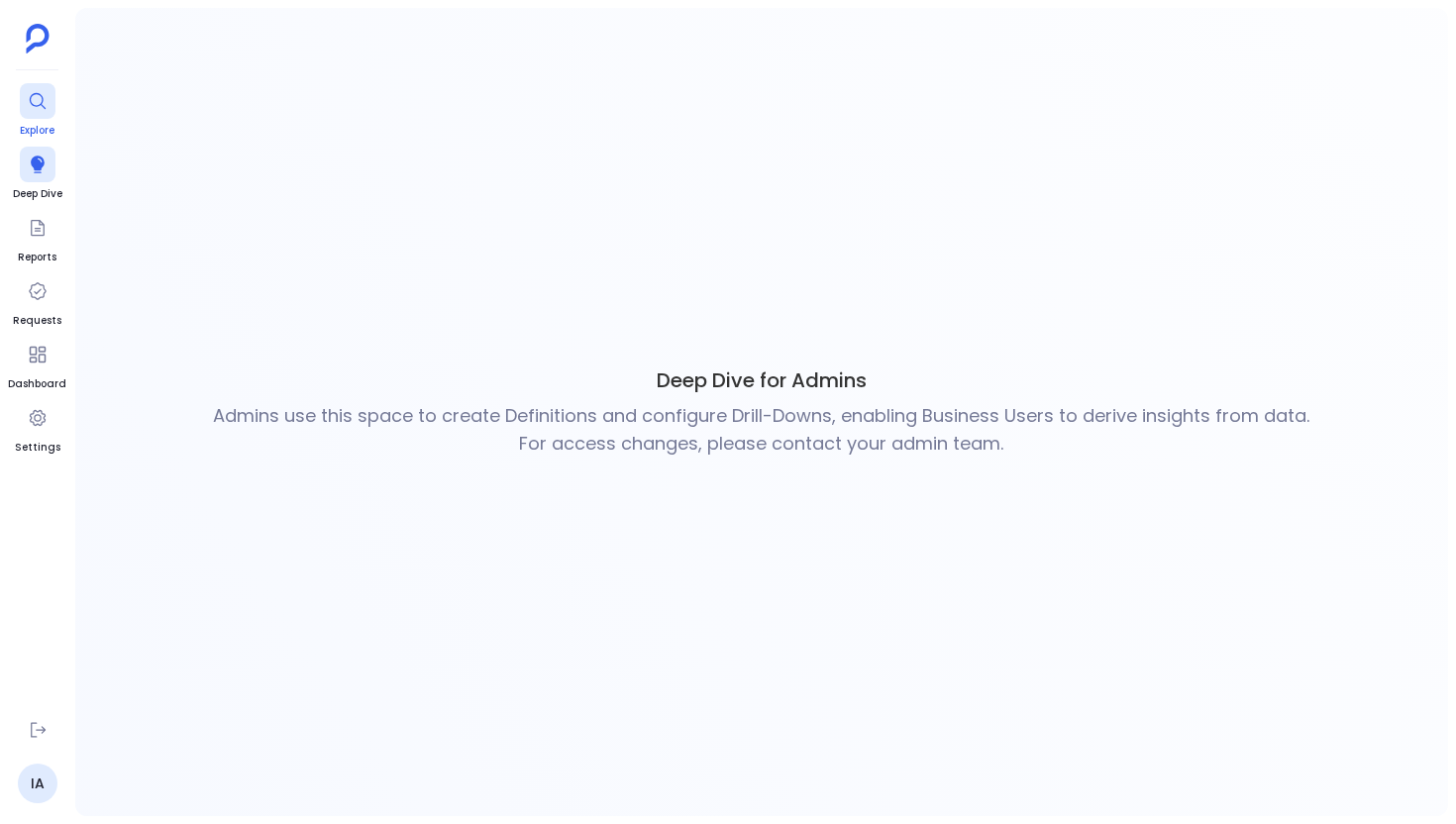 click 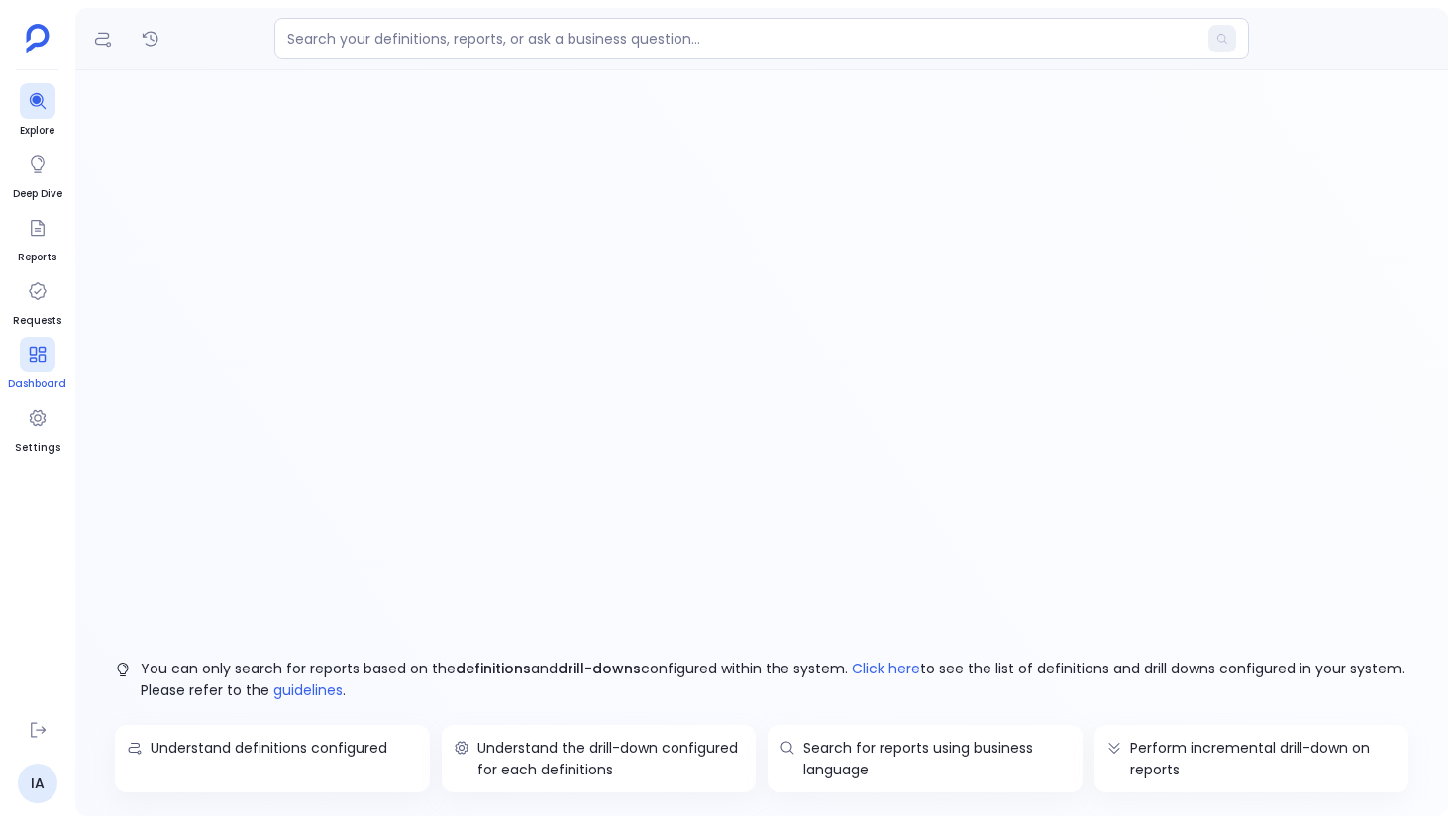 click 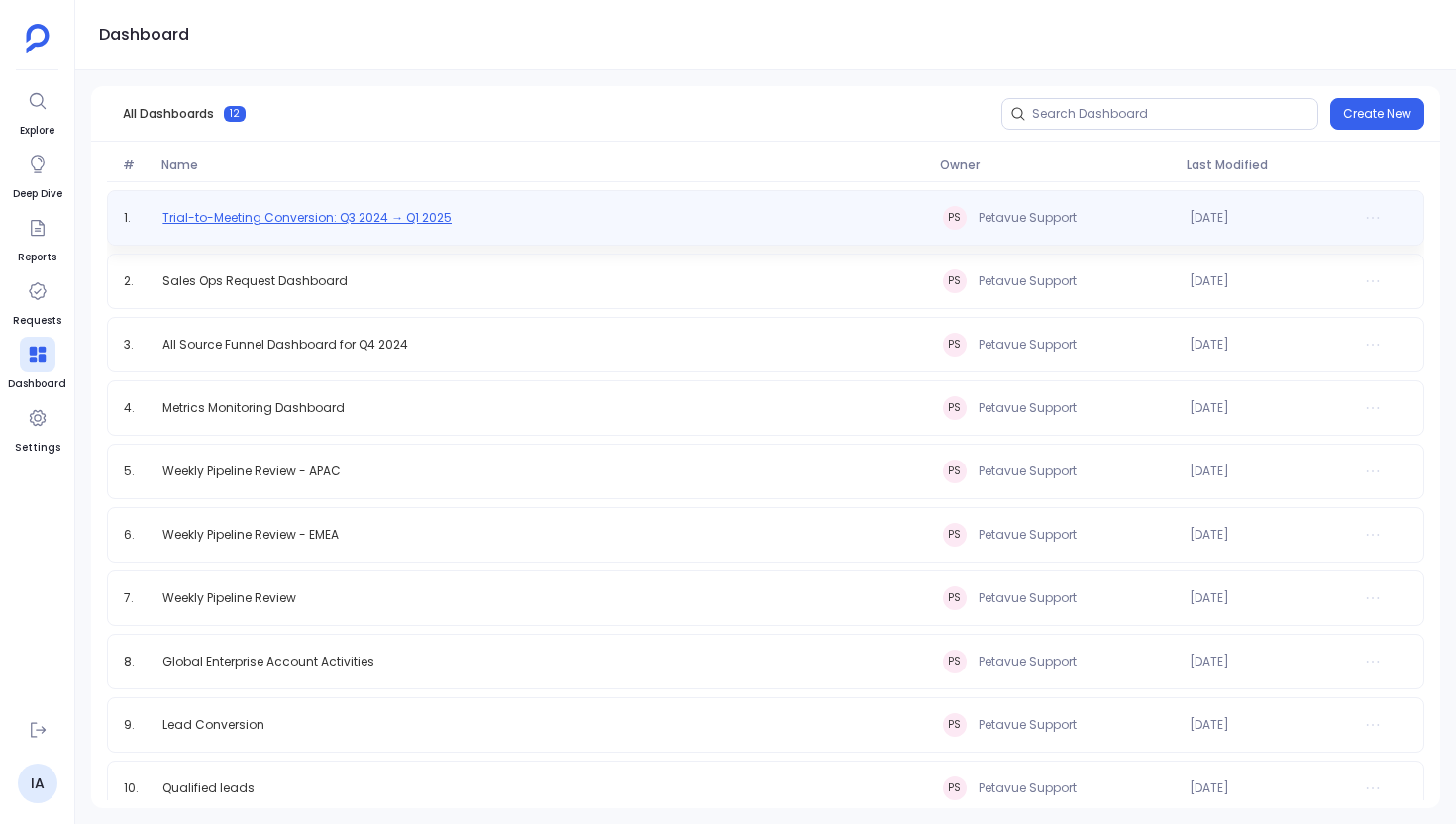 click on "Trial-to-Meeting Conversion: Q3 2024 → Q1 2025" at bounding box center [307, 218] 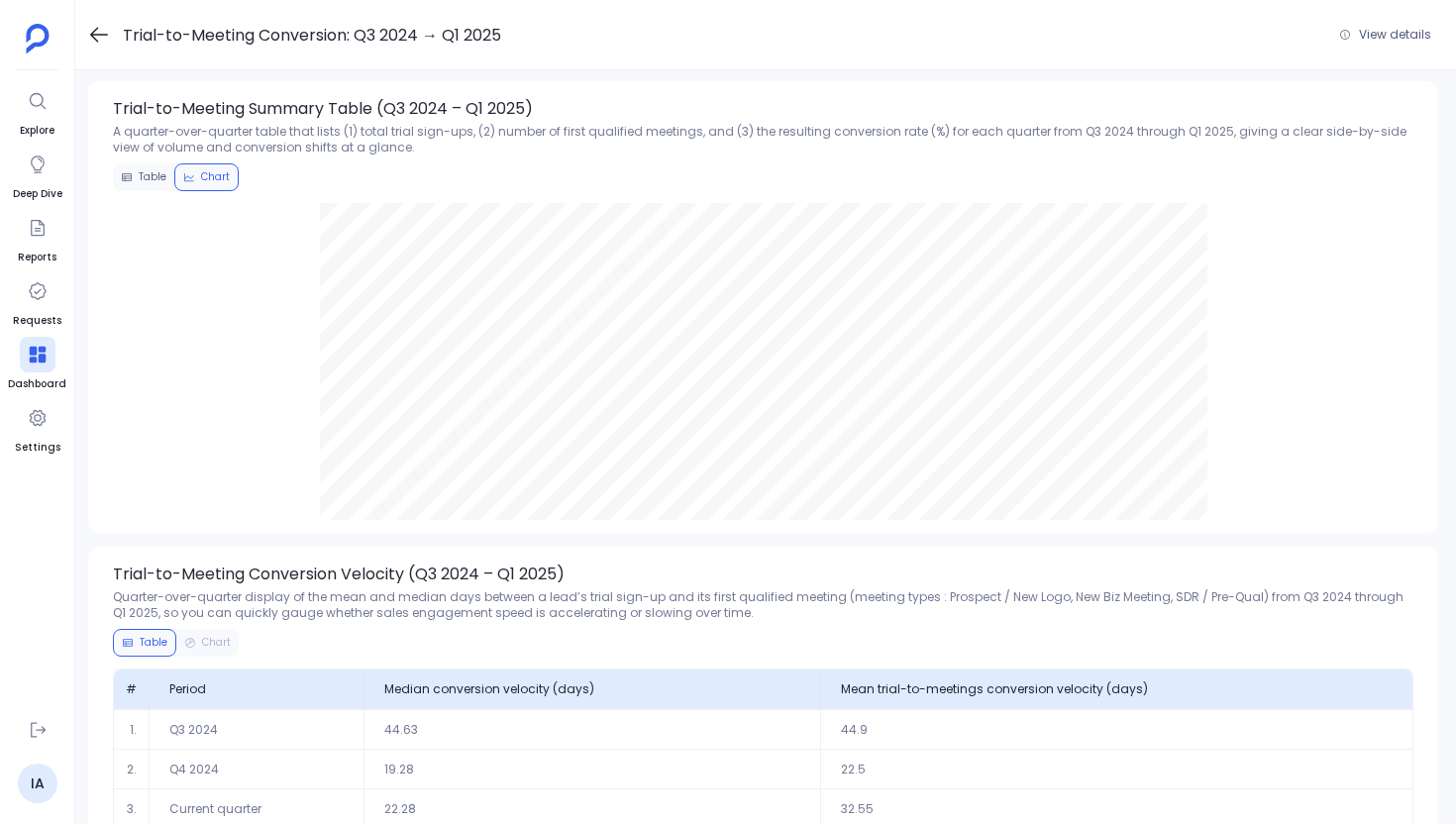 click 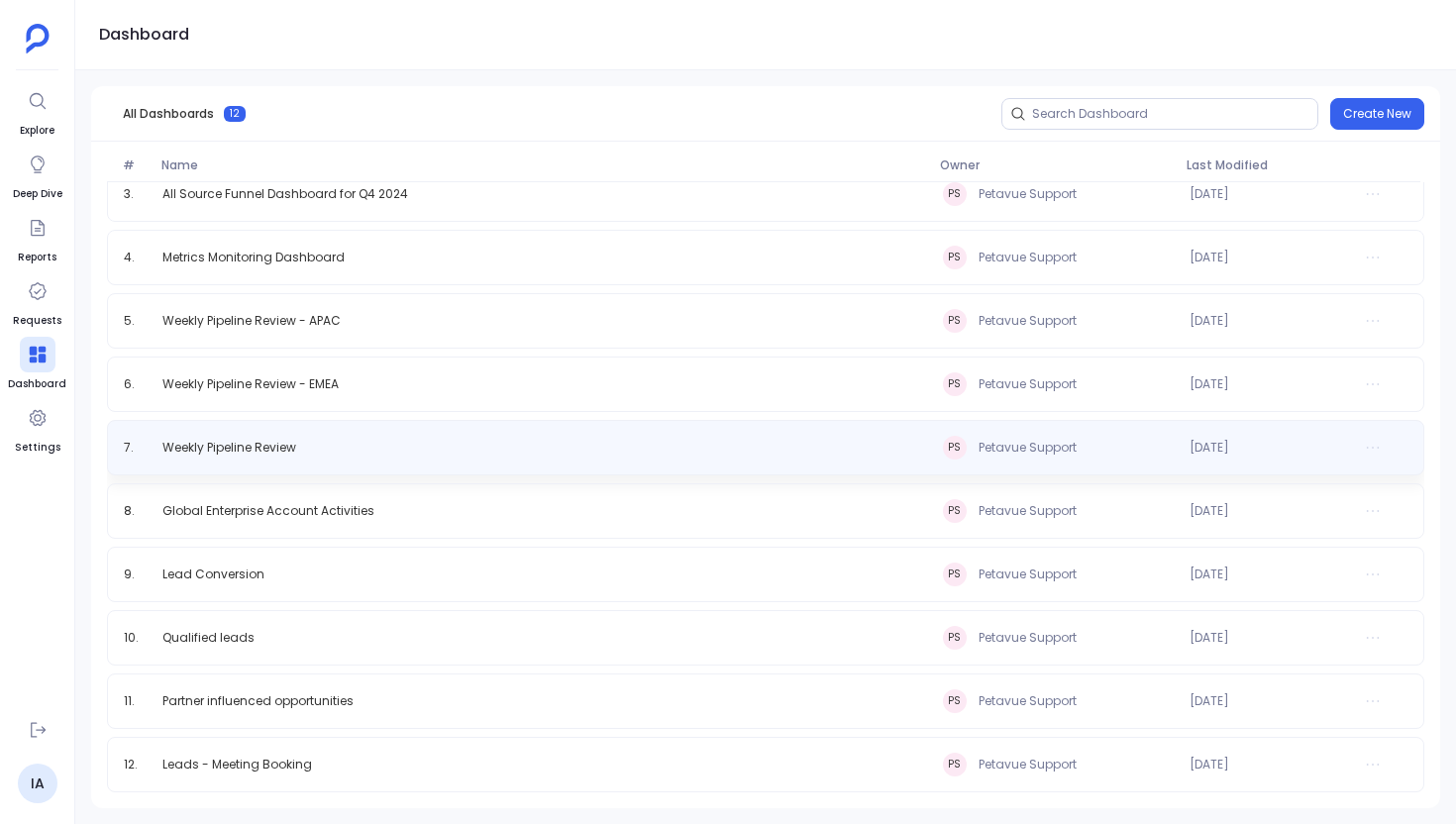 scroll, scrollTop: 0, scrollLeft: 0, axis: both 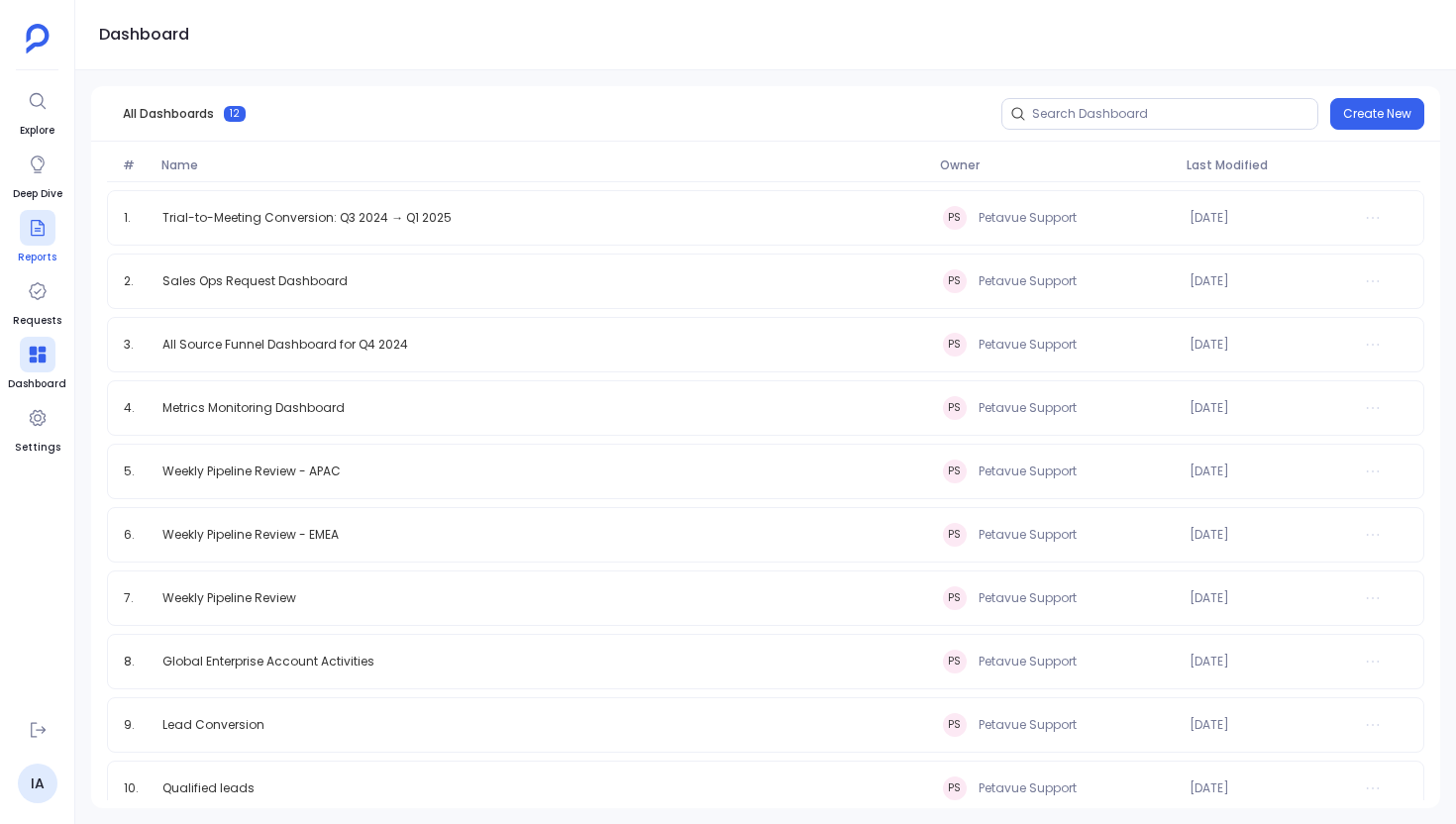 click at bounding box center (38, 228) 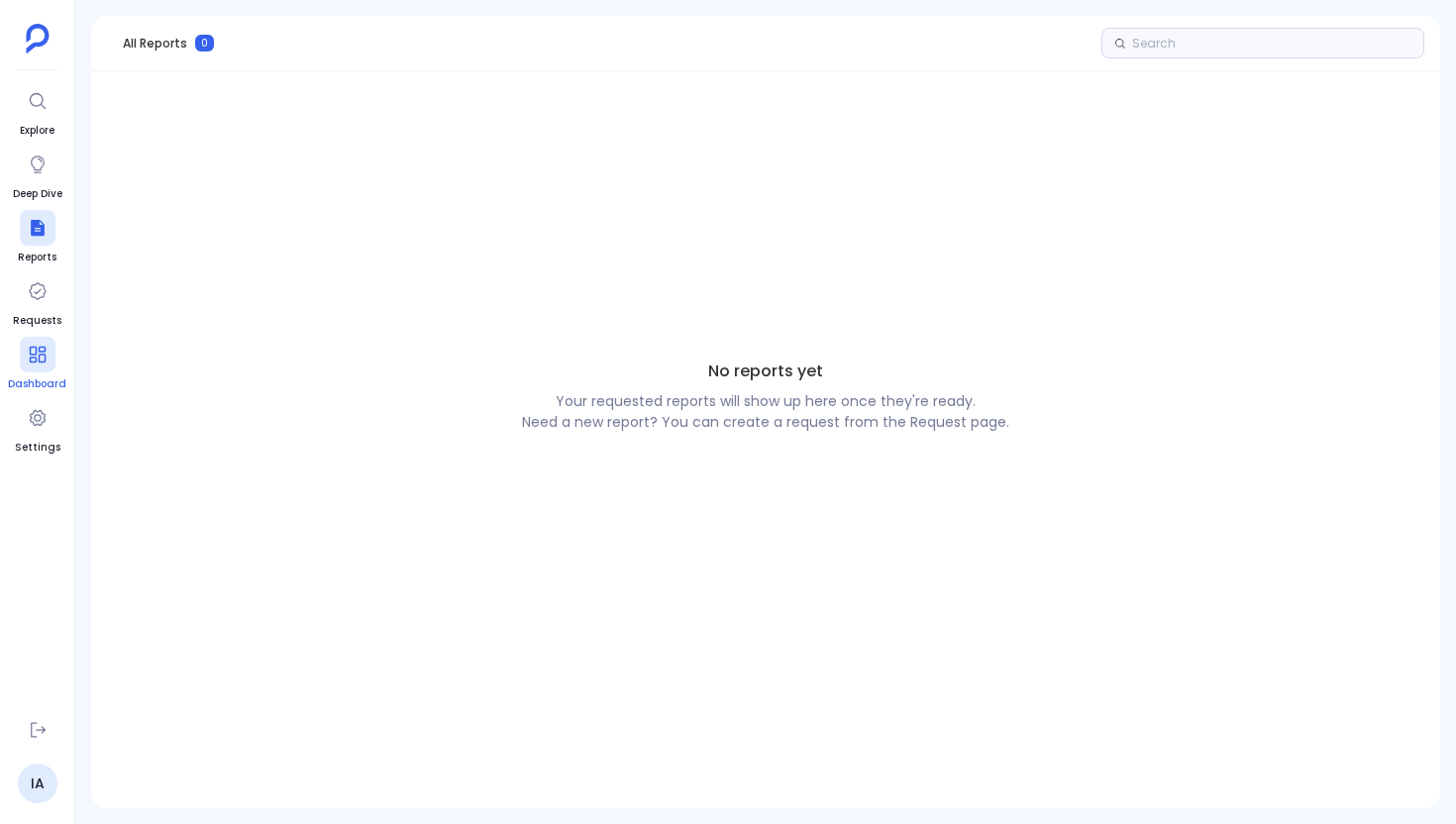 click 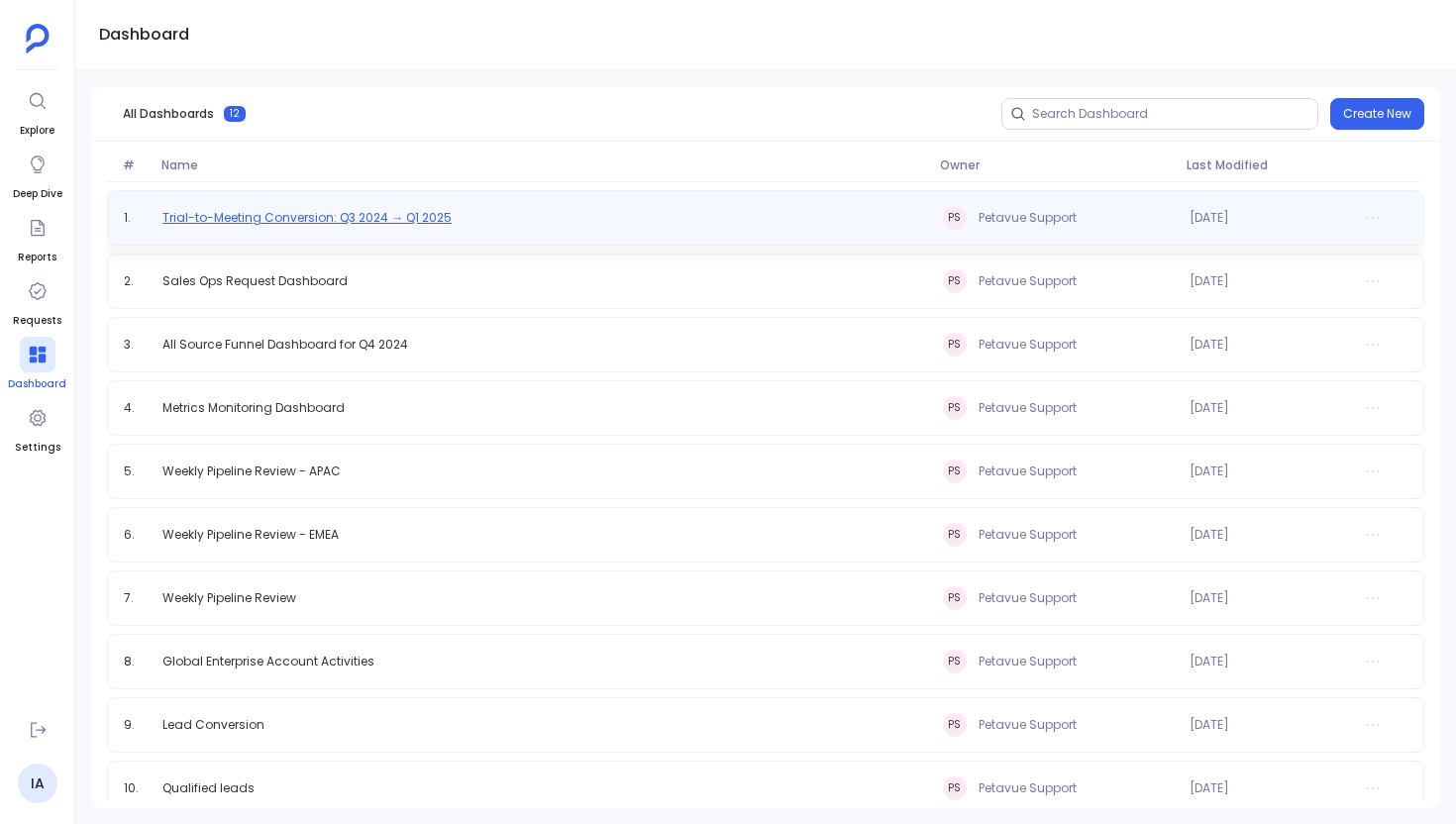click on "Trial-to-Meeting Conversion: Q3 2024 → Q1 2025" at bounding box center [307, 218] 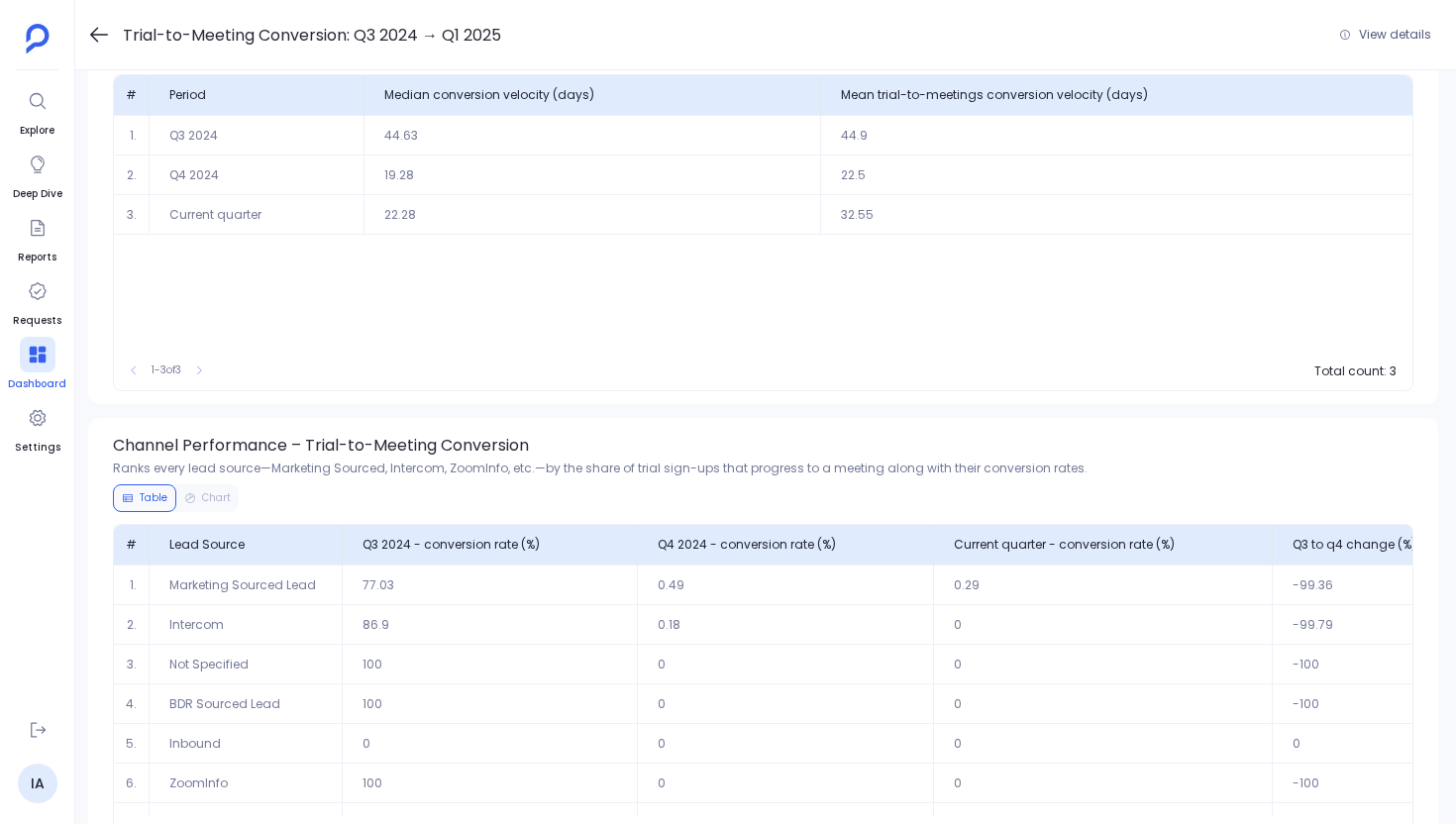 scroll, scrollTop: 746, scrollLeft: 0, axis: vertical 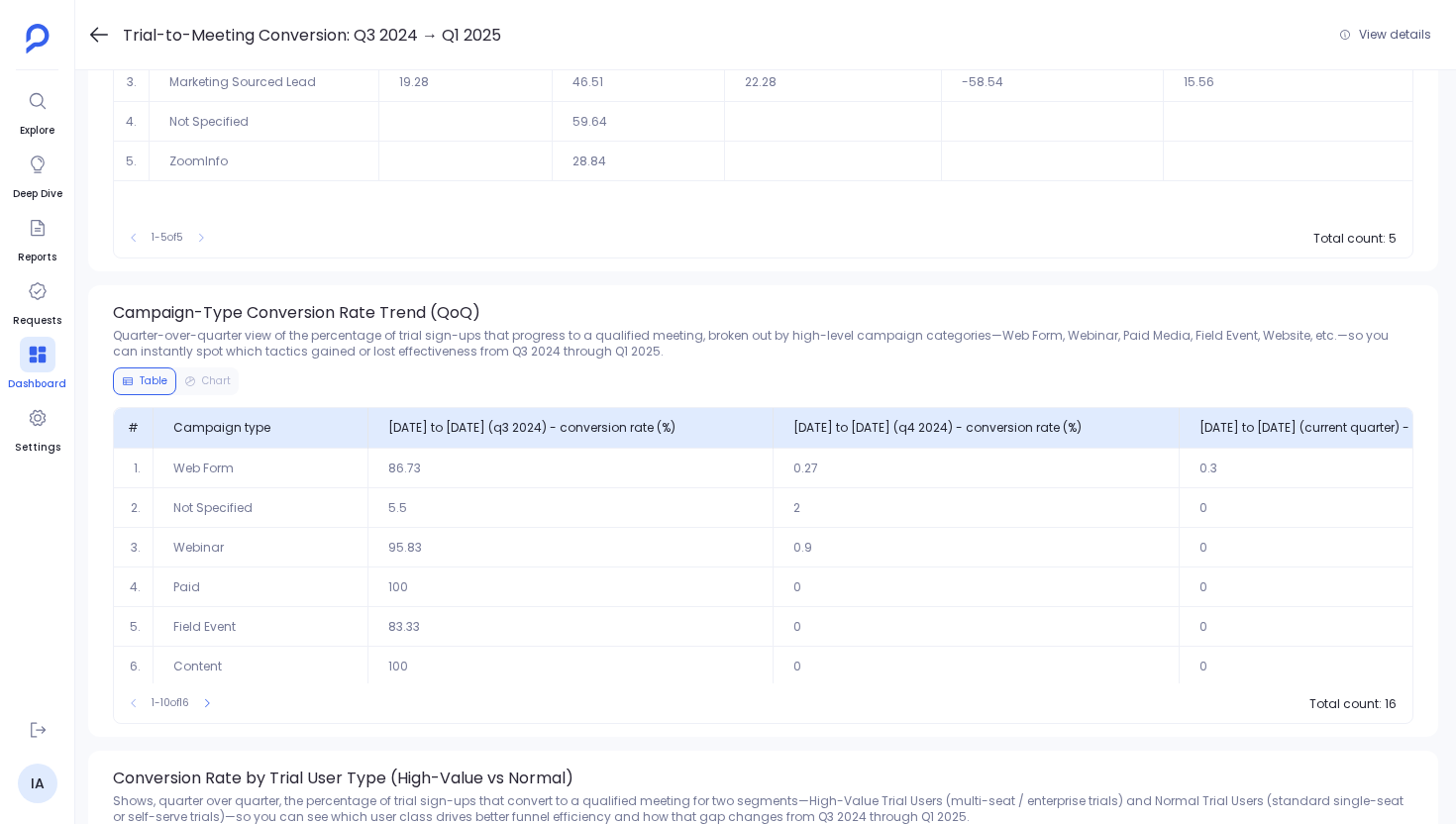 click 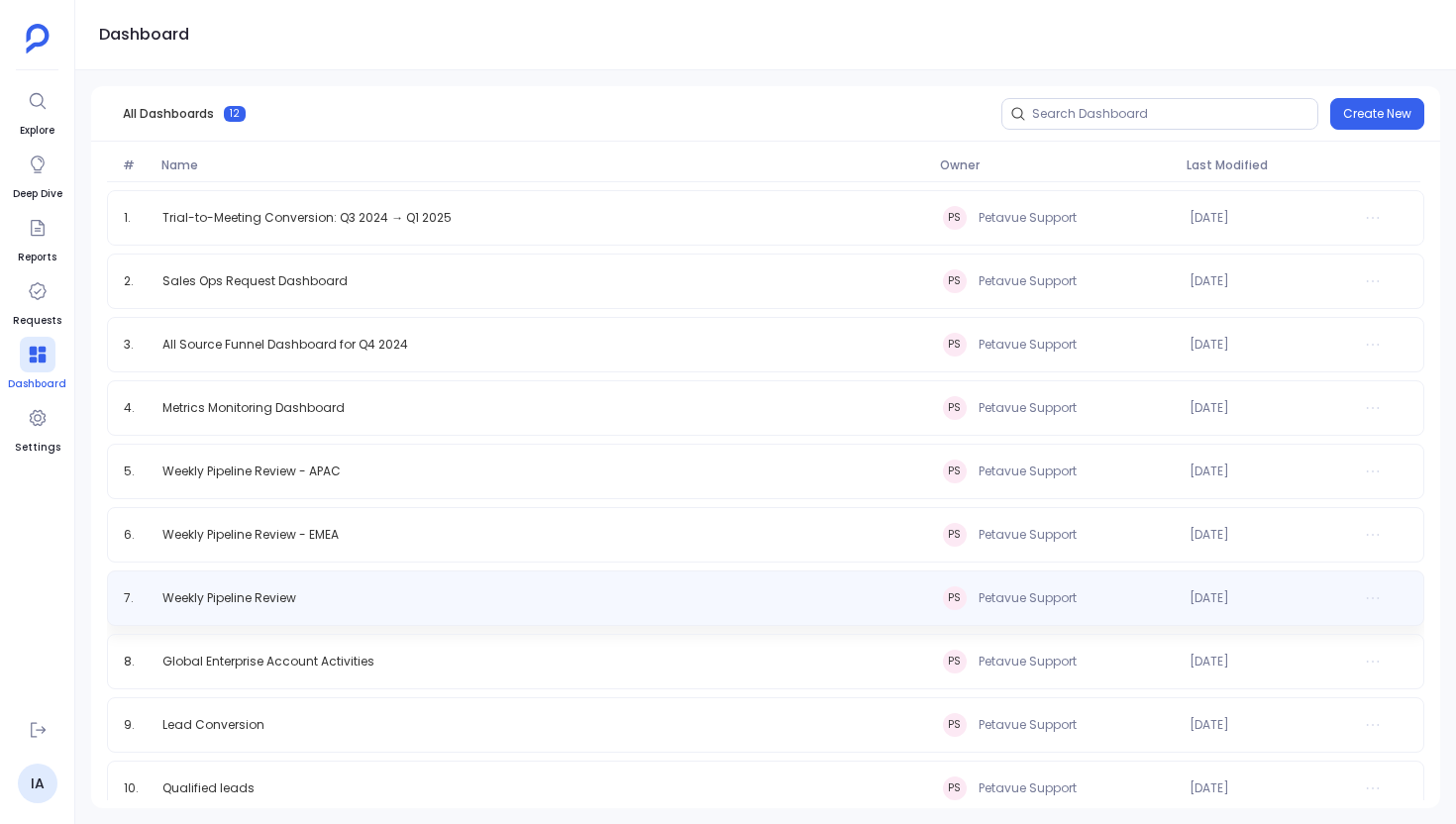 click on "7 . Weekly Pipeline Review PS Petavue Support 2nd Dec 2024" at bounding box center [766, 598] 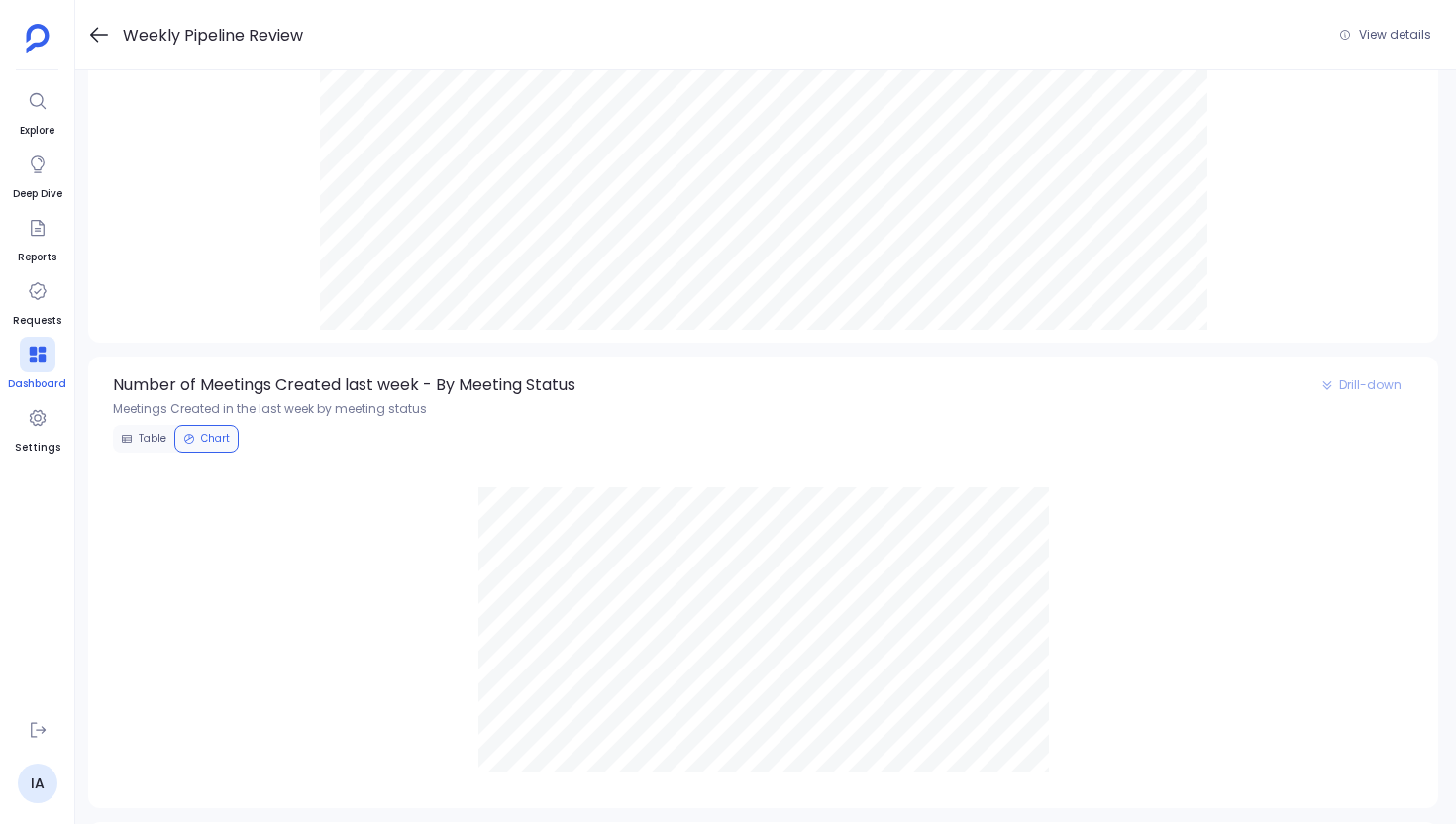 scroll, scrollTop: 249, scrollLeft: 0, axis: vertical 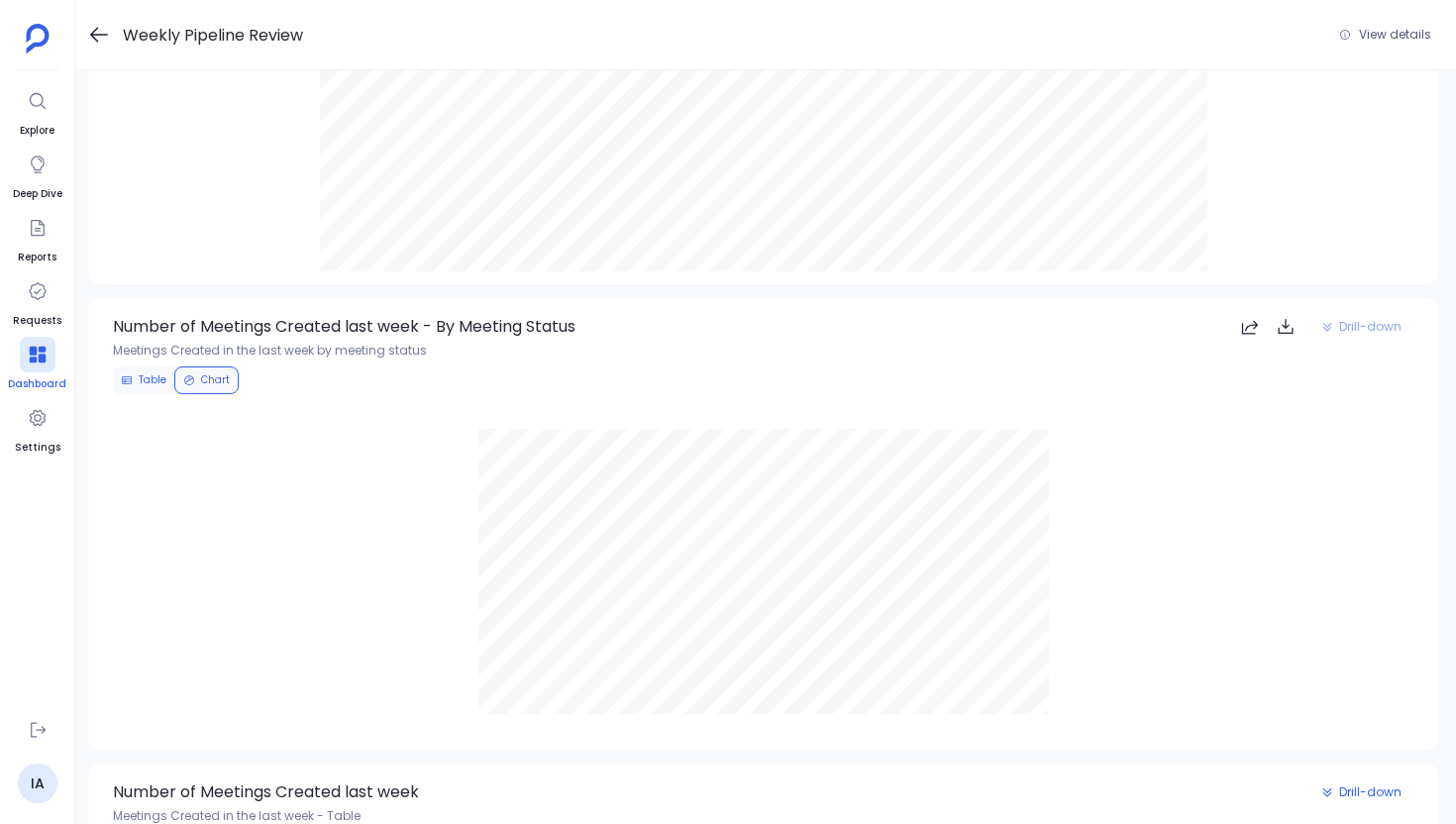 click on "Table" at bounding box center (144, 380) 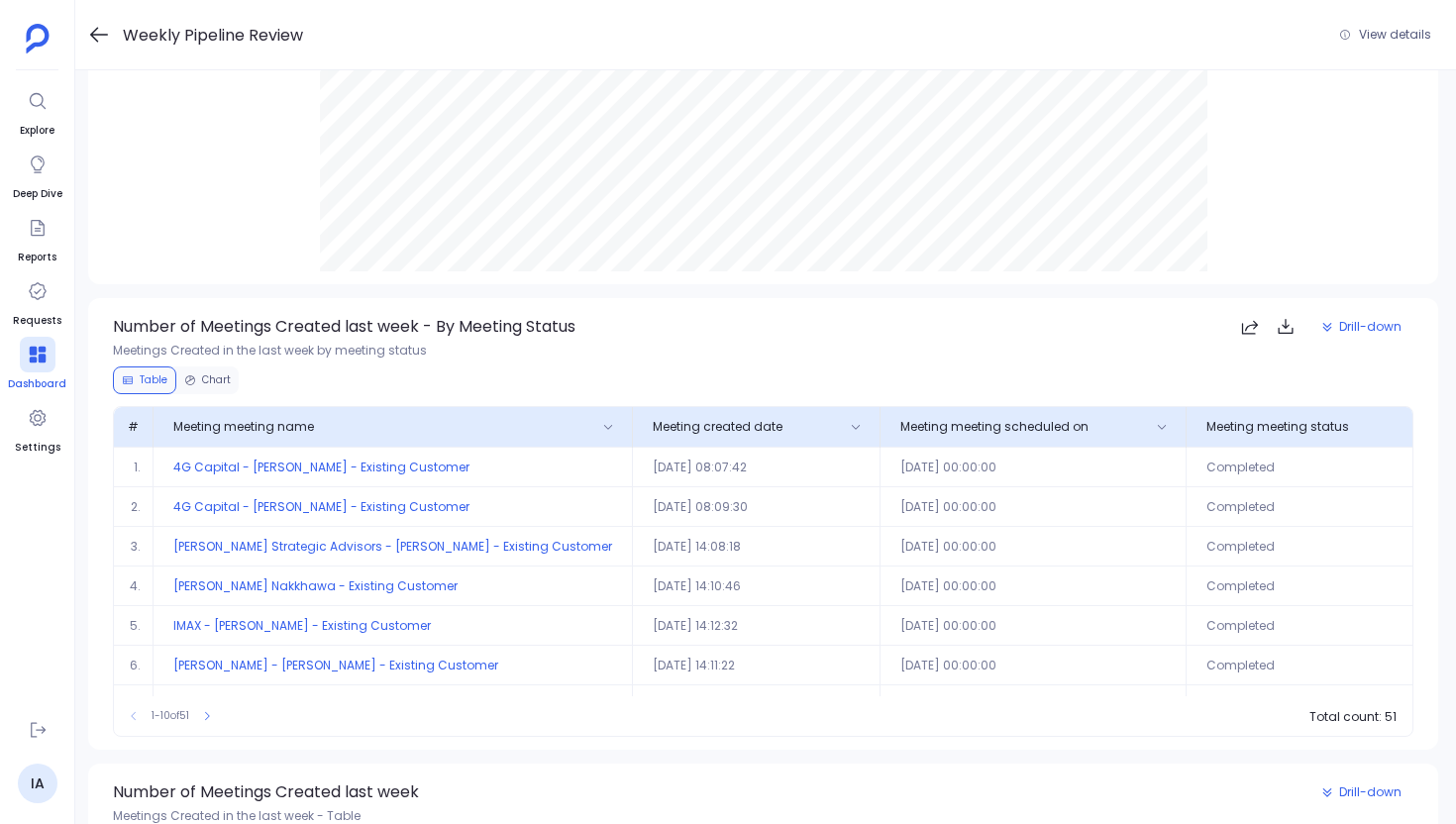 type 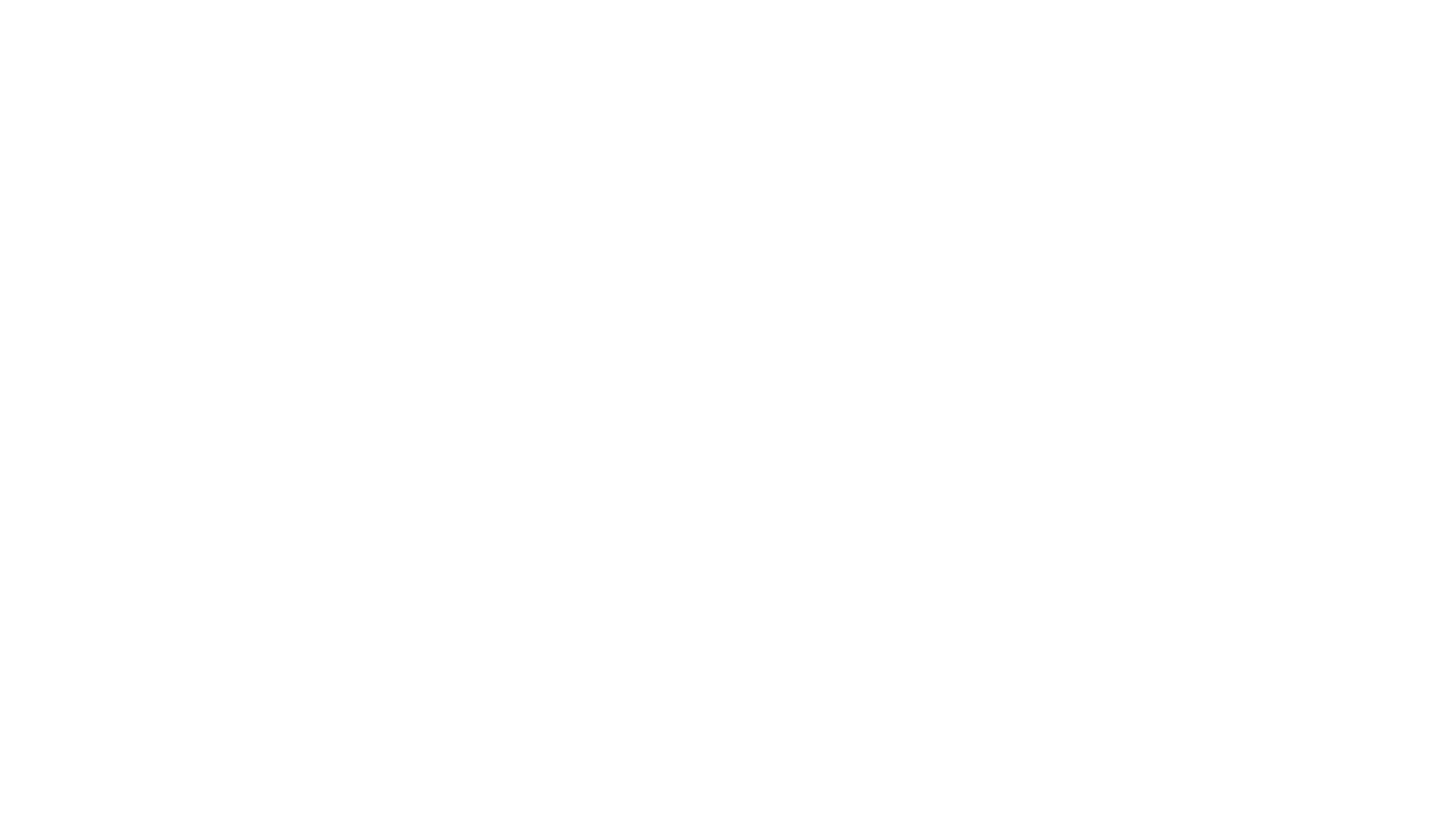 scroll, scrollTop: 0, scrollLeft: 0, axis: both 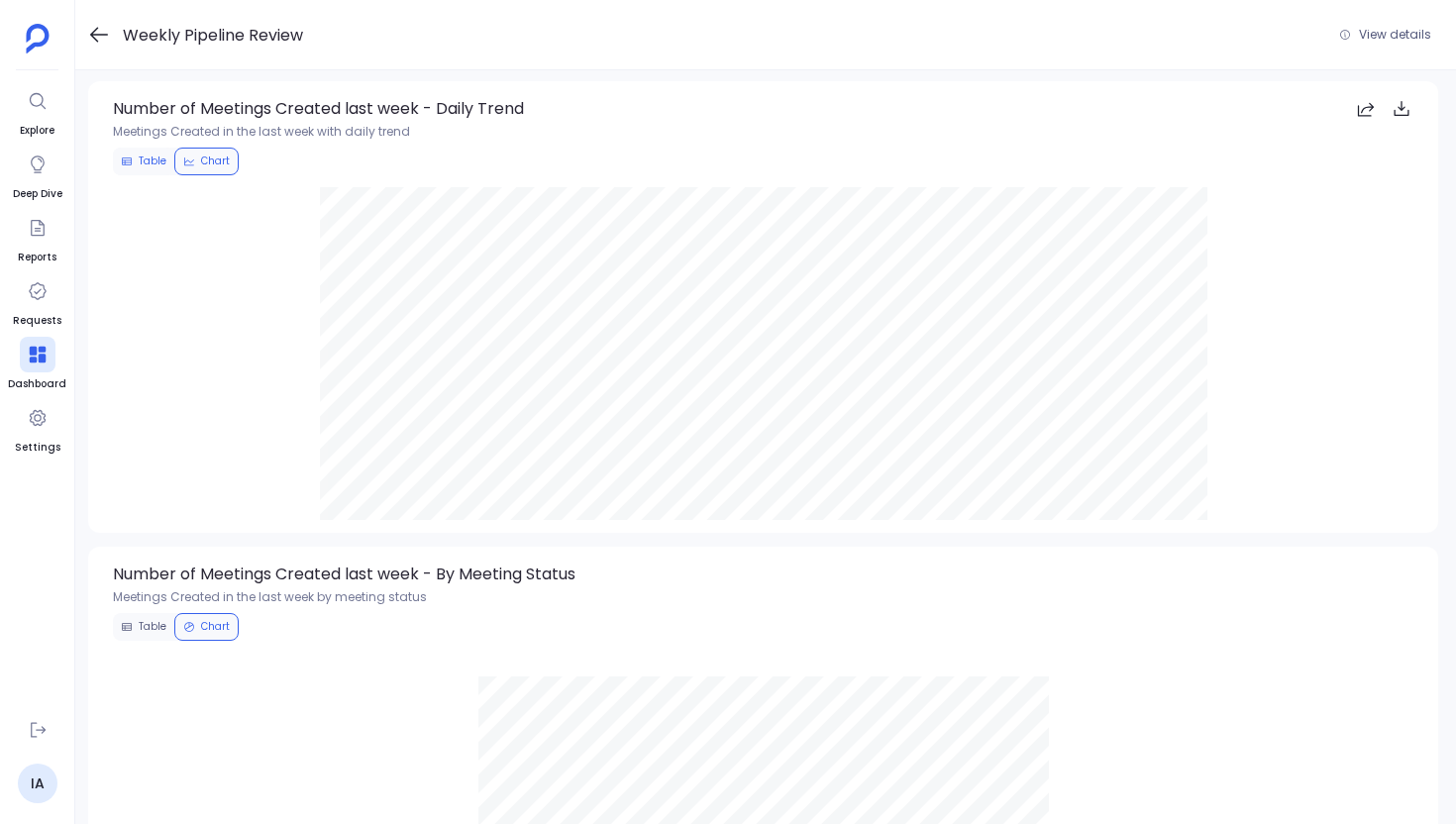 click on "Table" at bounding box center [144, 161] 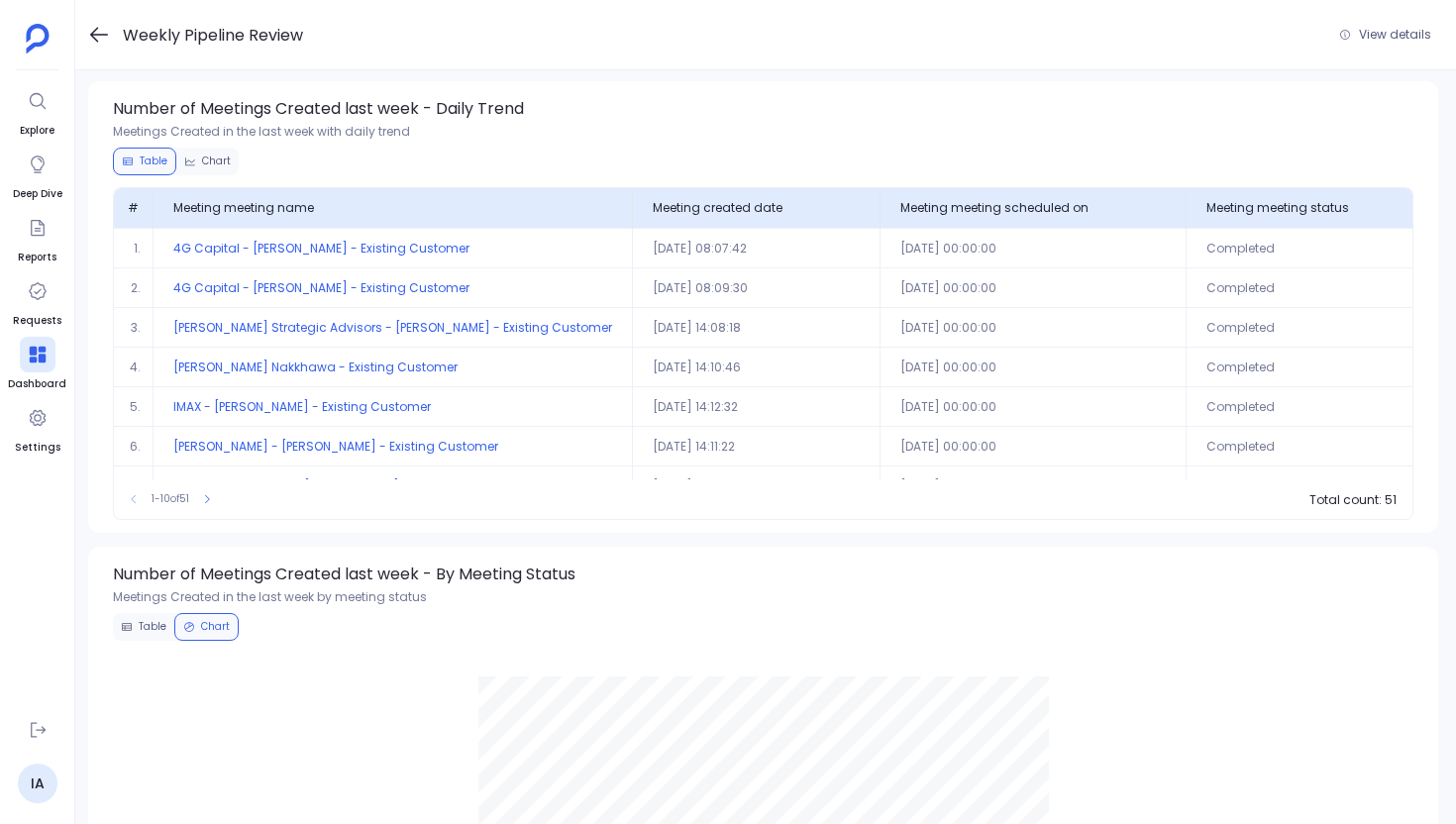 click 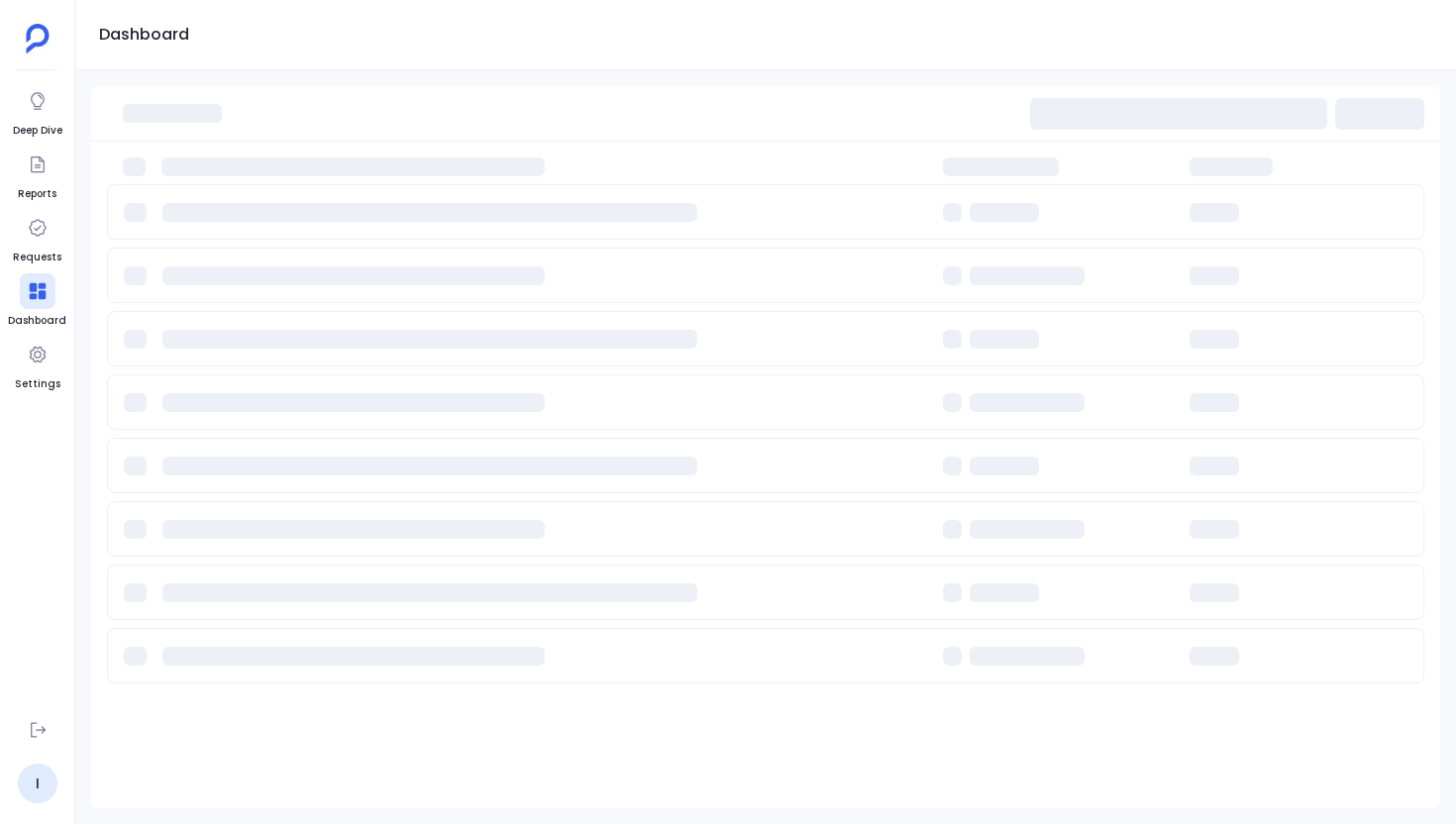 scroll, scrollTop: 0, scrollLeft: 0, axis: both 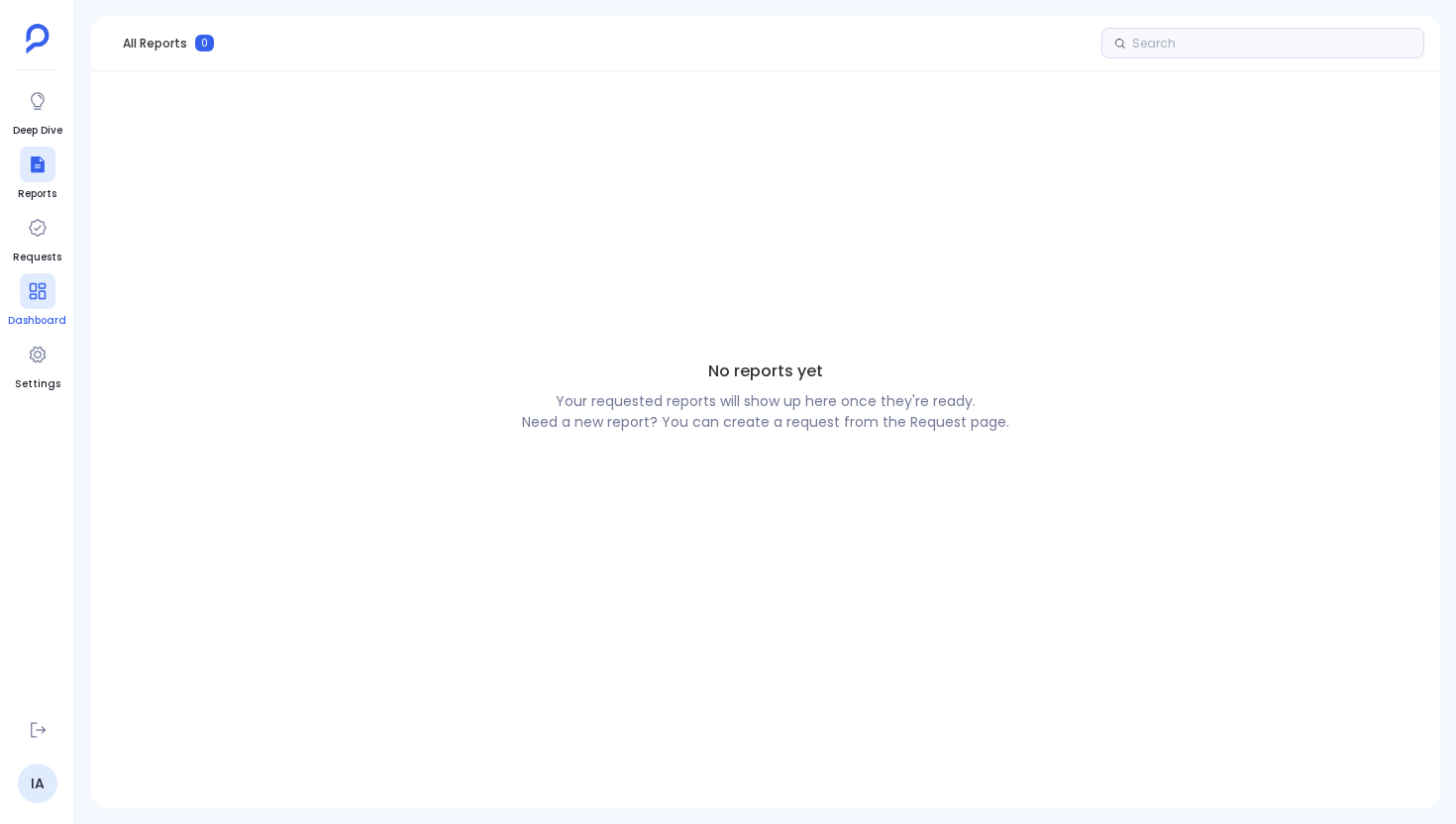 click 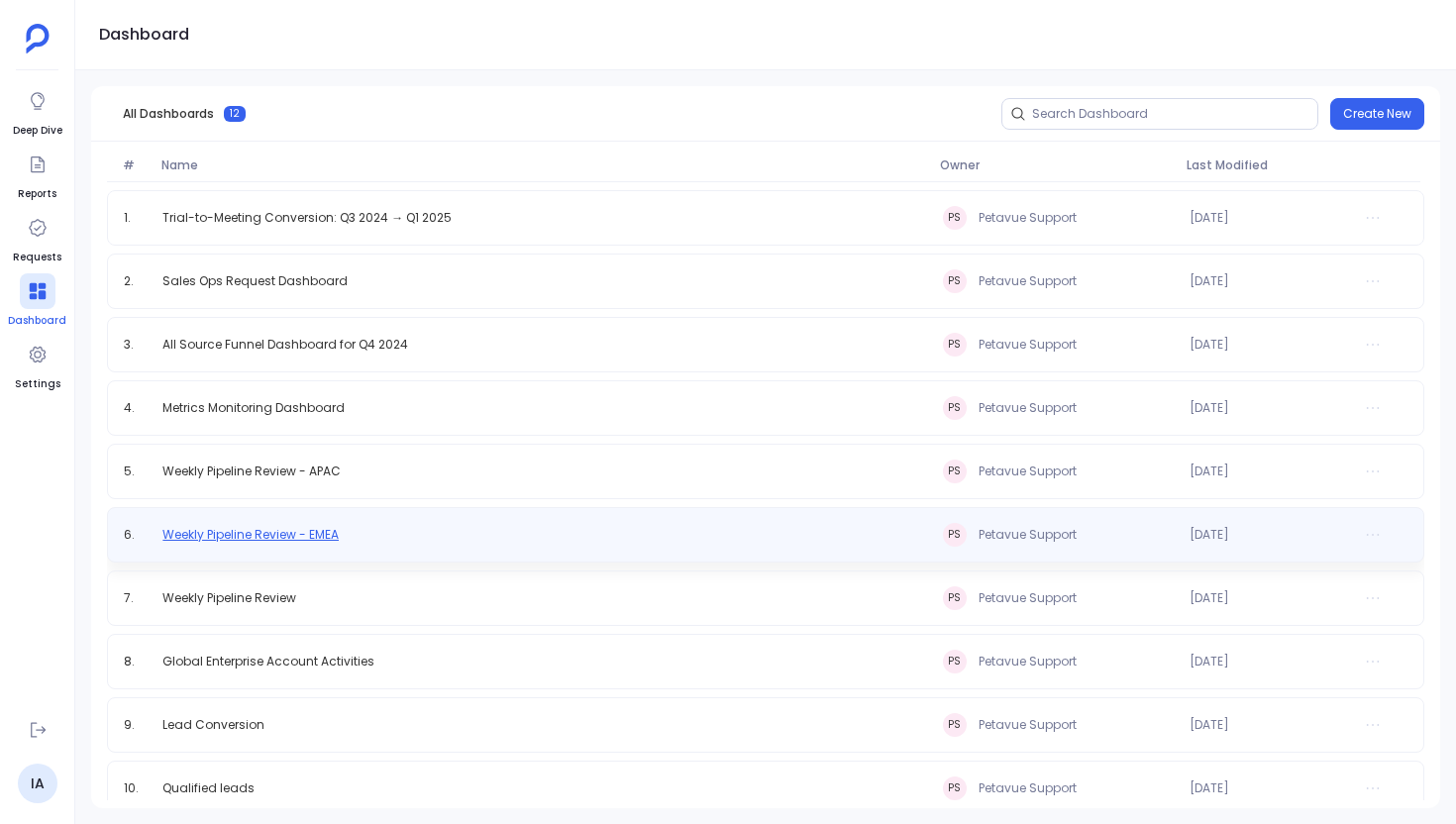 click on "Weekly Pipeline Review - EMEA" at bounding box center (251, 535) 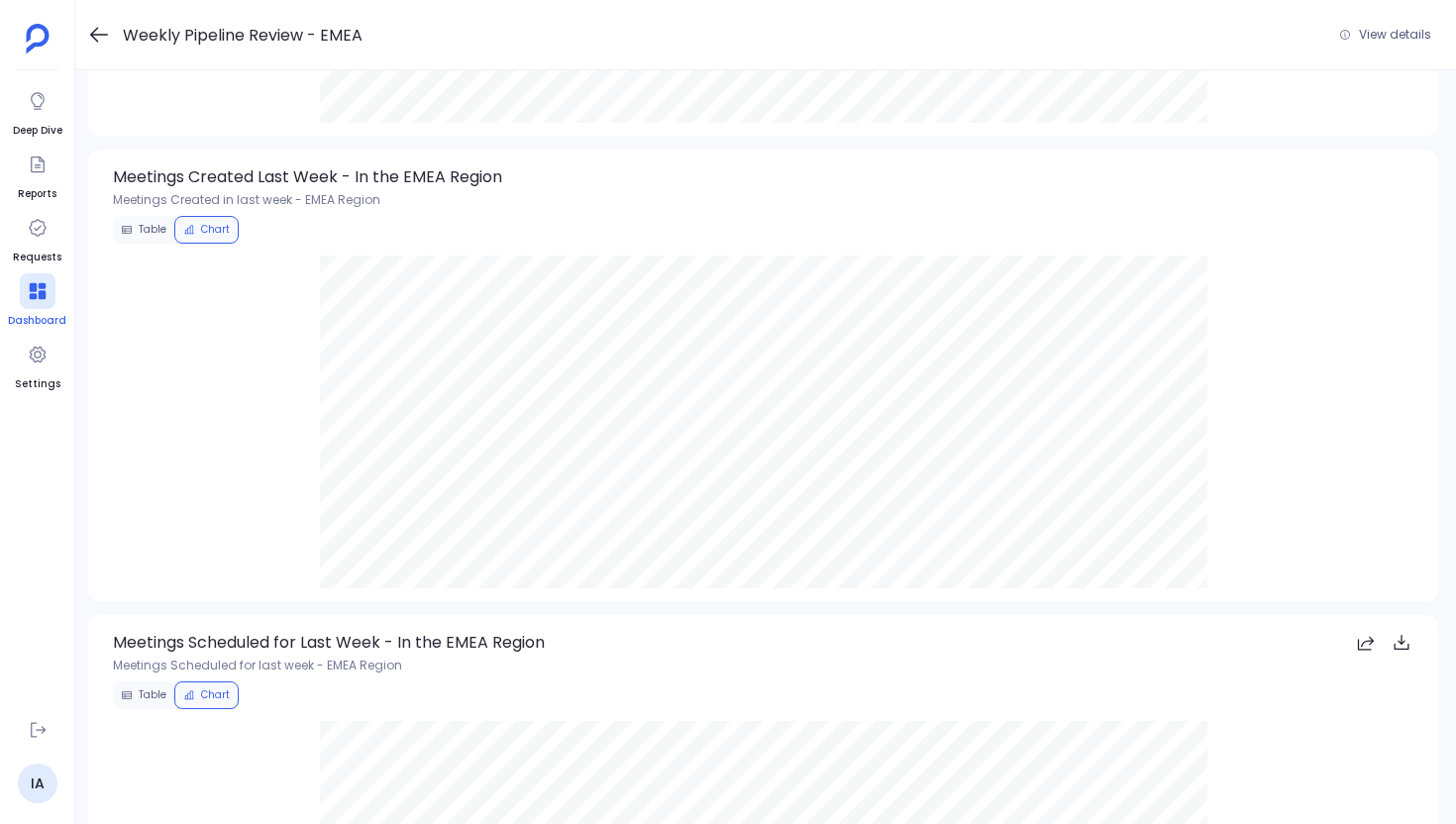 scroll, scrollTop: 2749, scrollLeft: 0, axis: vertical 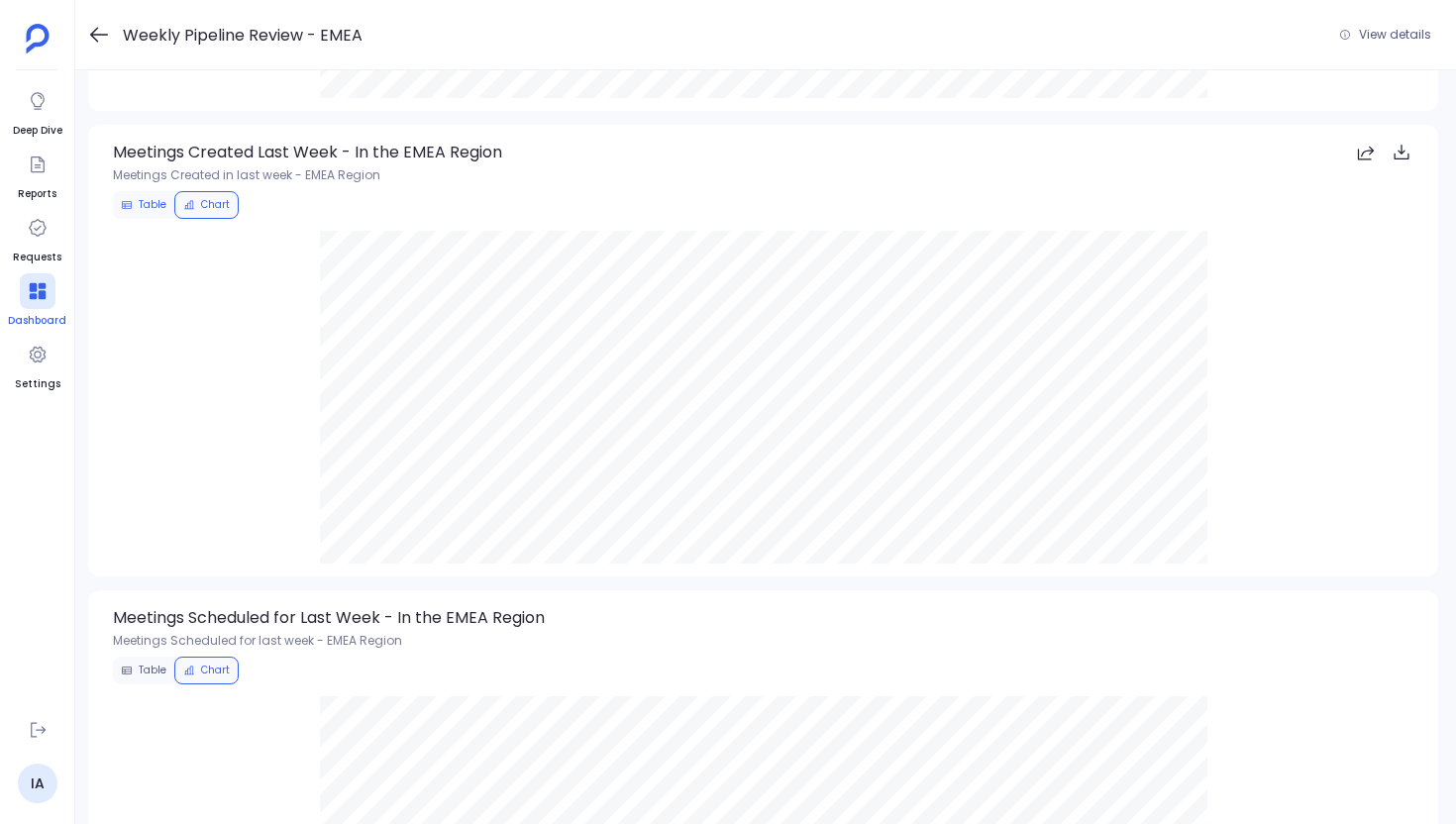 click on "Table" at bounding box center (144, 205) 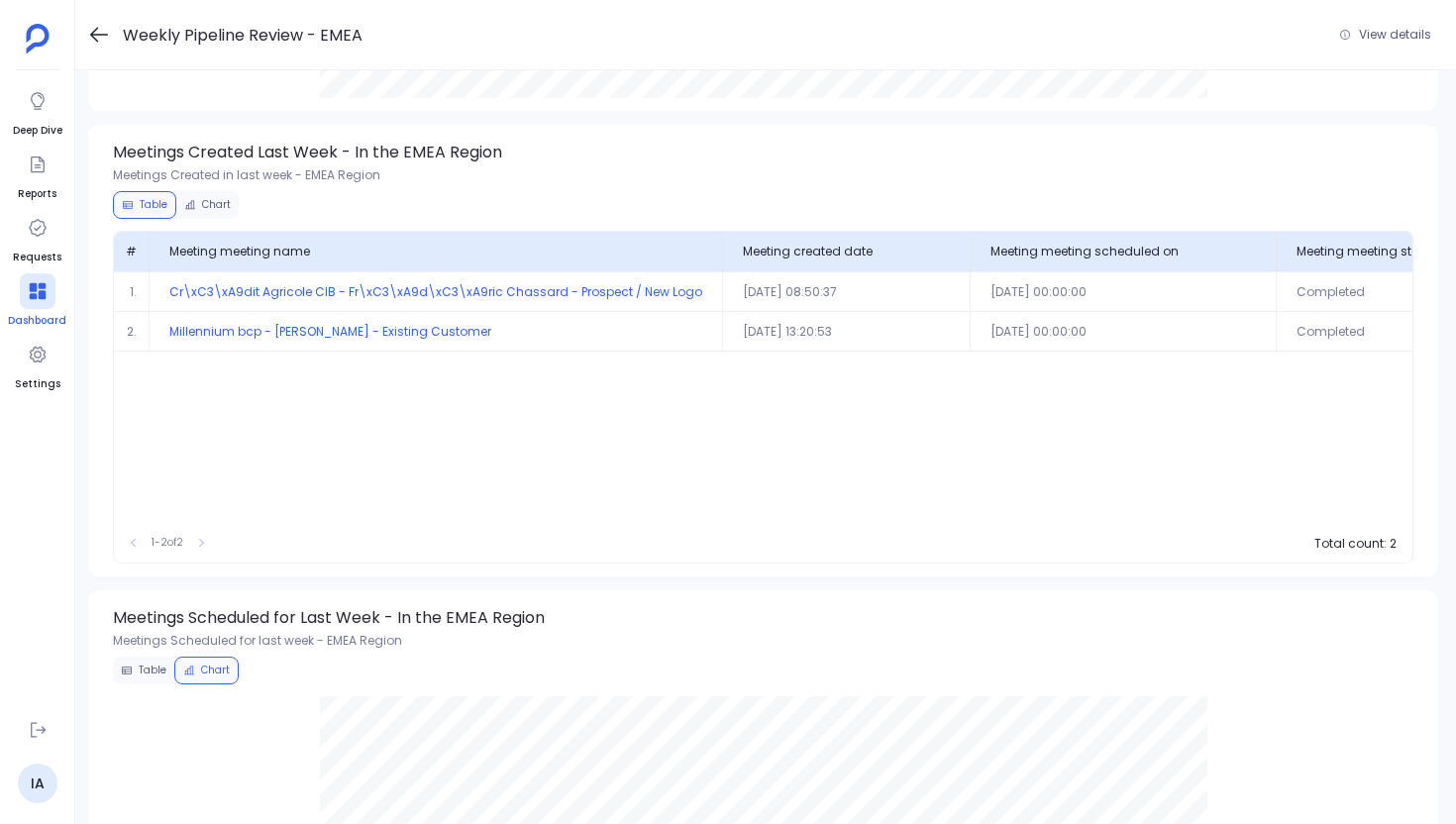 click 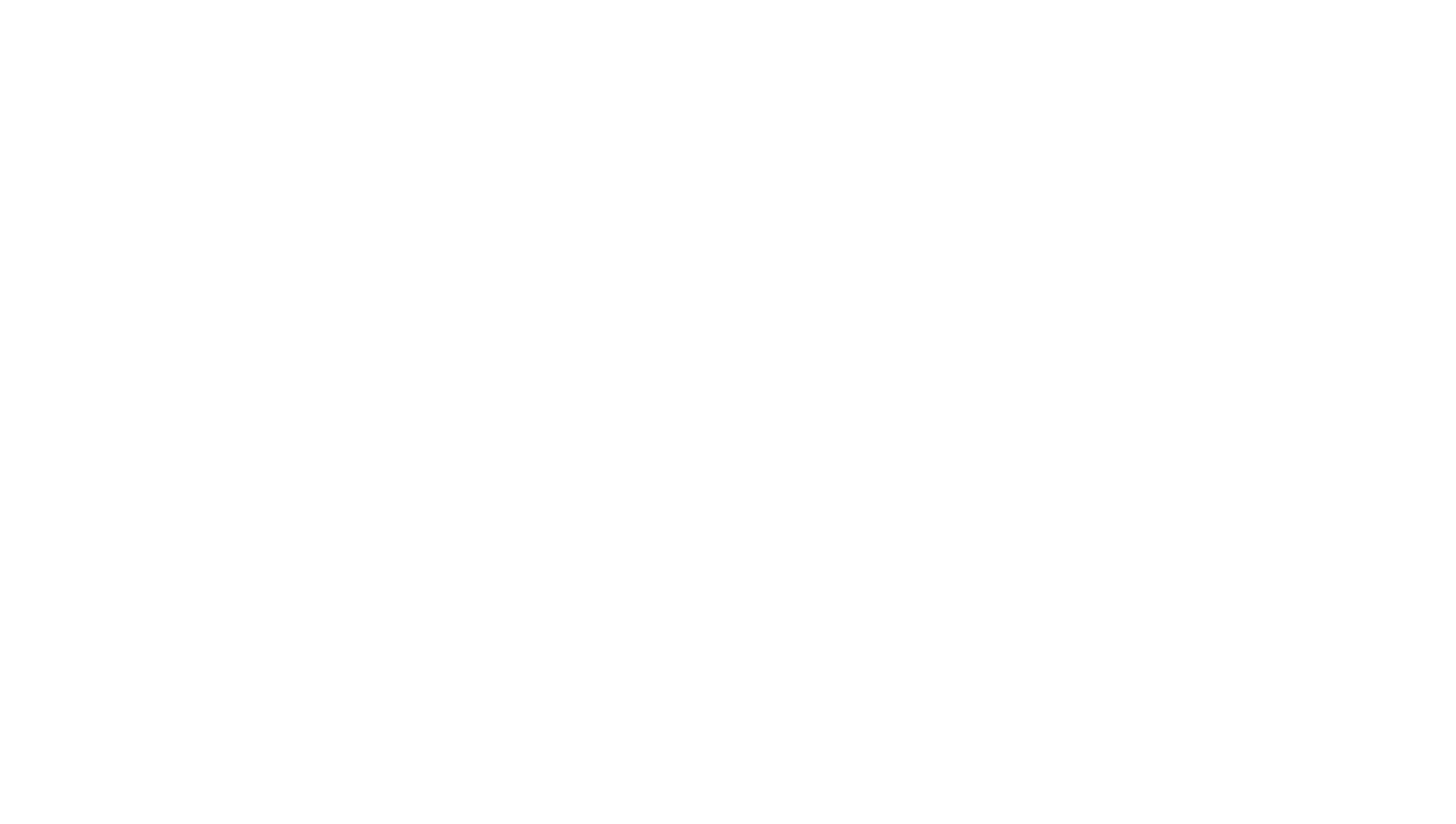 scroll, scrollTop: 0, scrollLeft: 0, axis: both 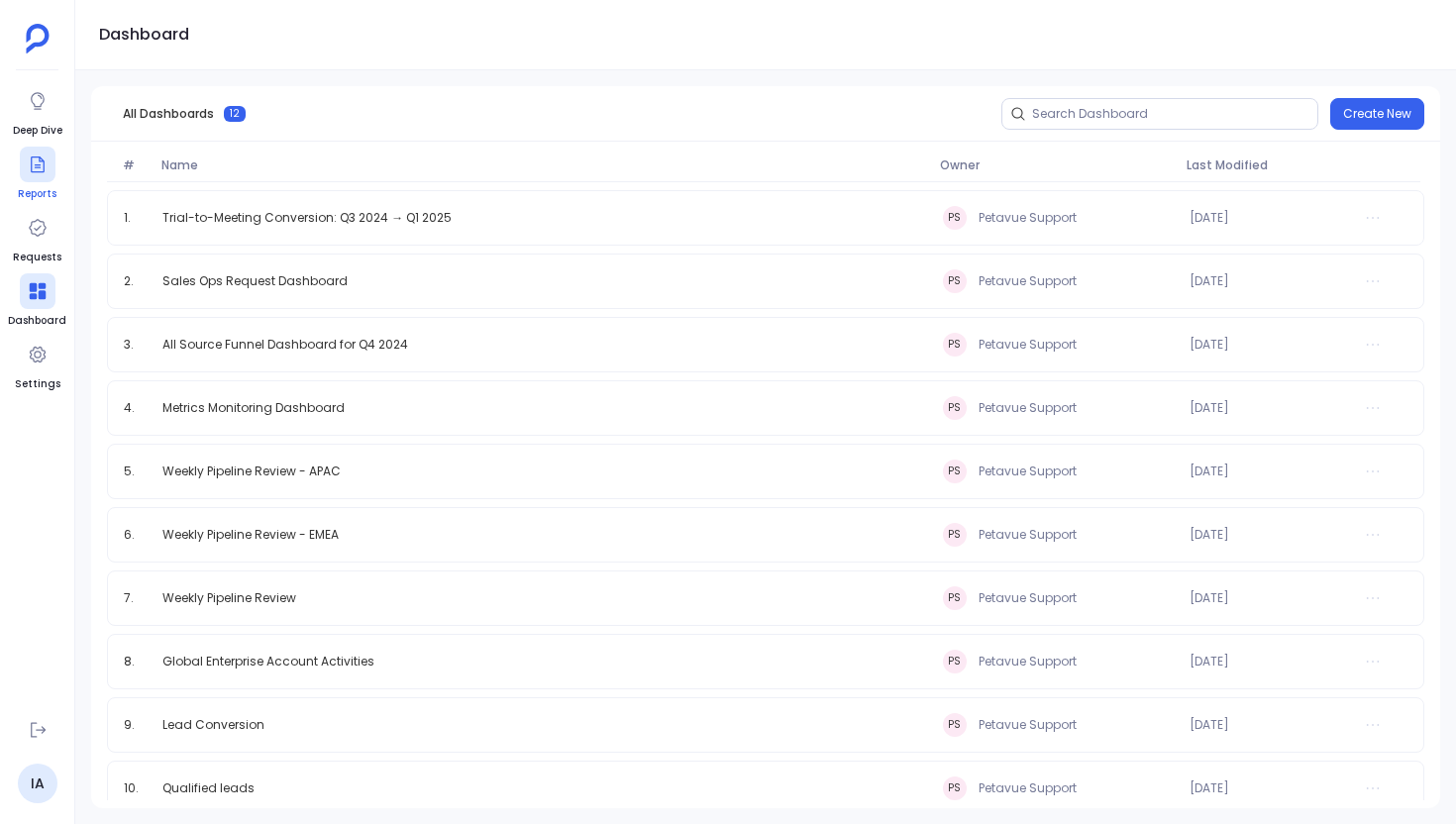 click at bounding box center (38, 164) 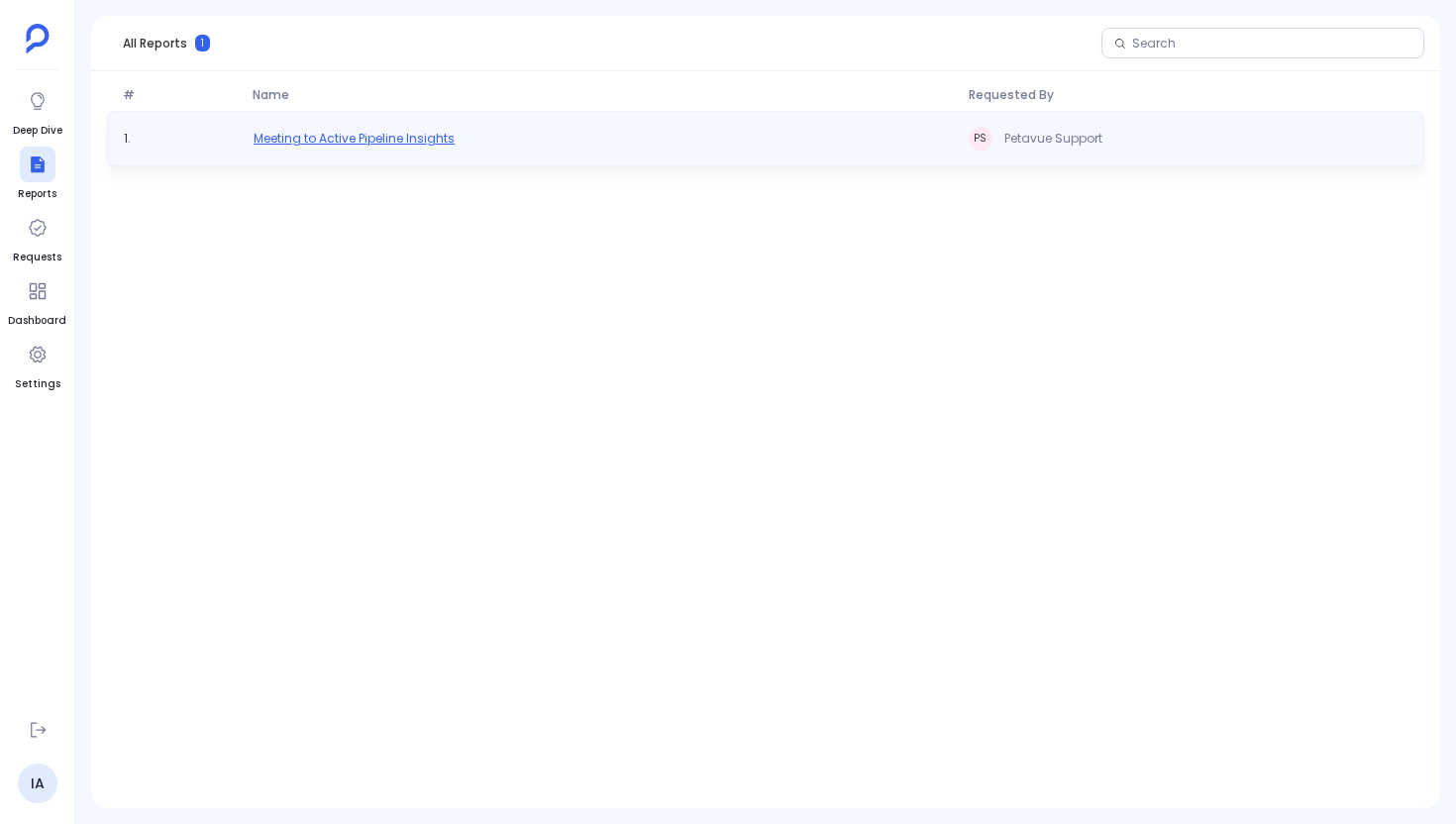 click on "Meeting to Active Pipeline Insights" at bounding box center [354, 139] 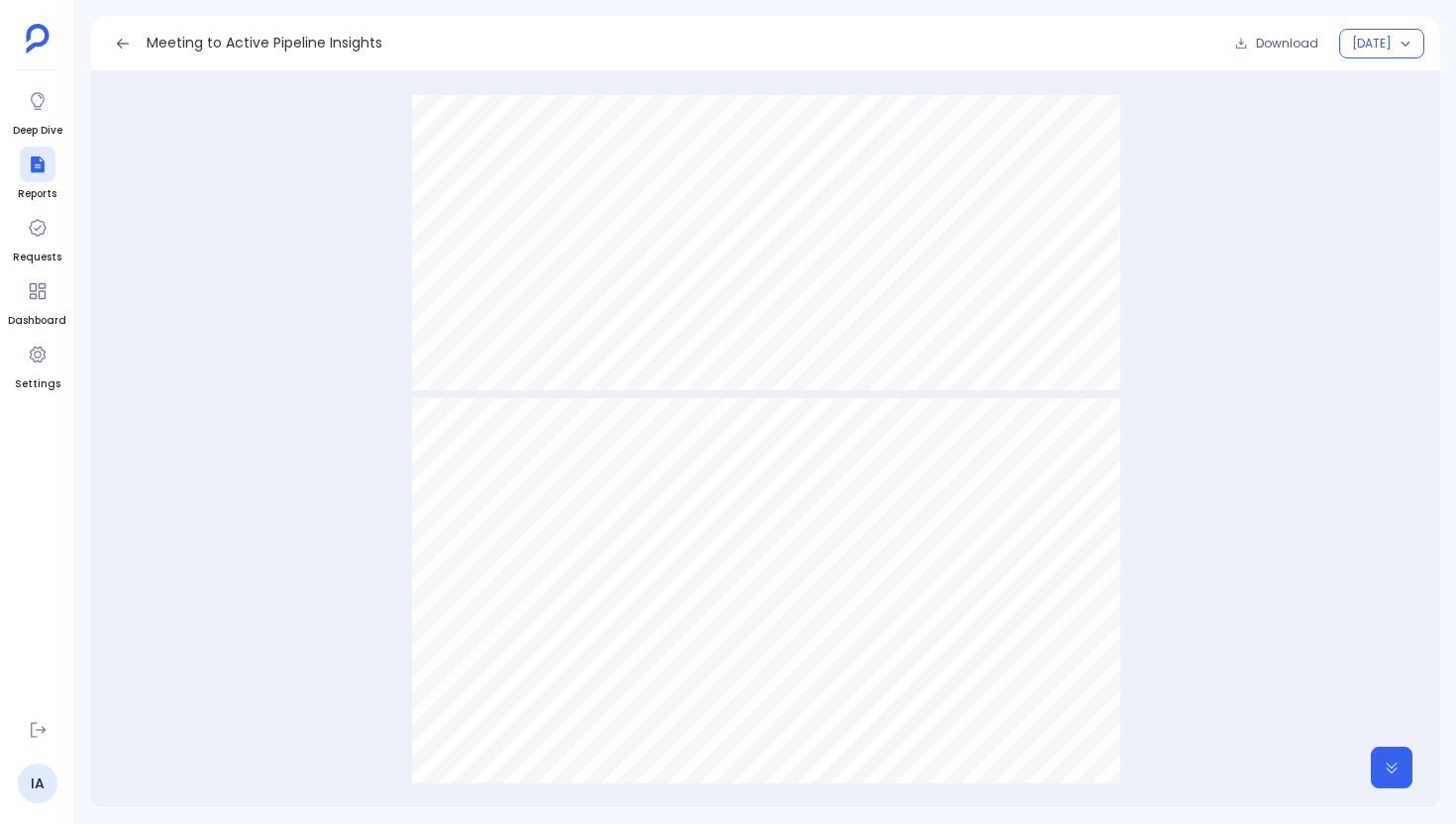 scroll, scrollTop: 1714, scrollLeft: 0, axis: vertical 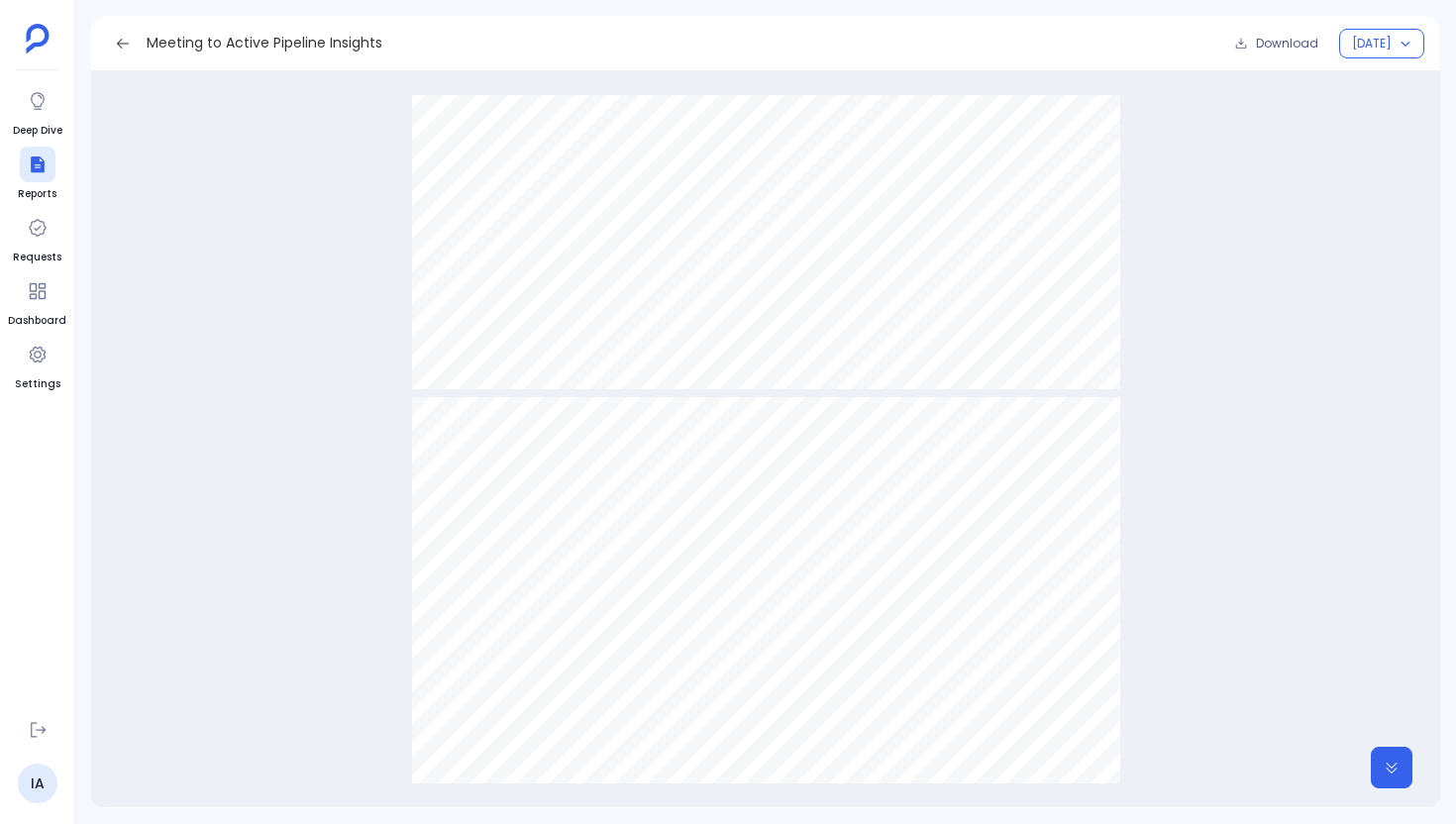 click on "70 meetings were marked closed lost Petavue | SingleStore 2025   Pipeline Insights" at bounding box center [766, 897] 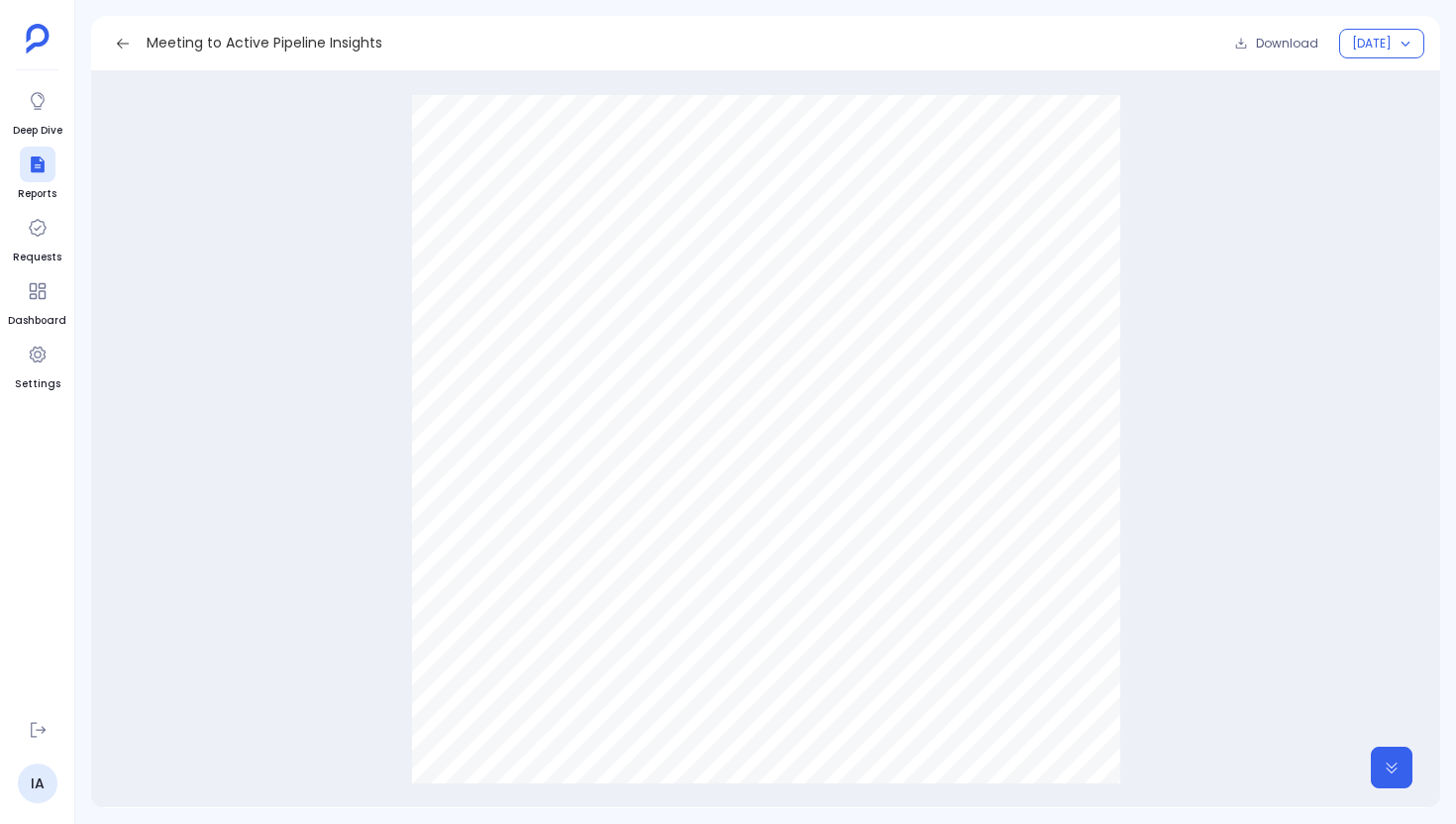 scroll, scrollTop: 2248, scrollLeft: 0, axis: vertical 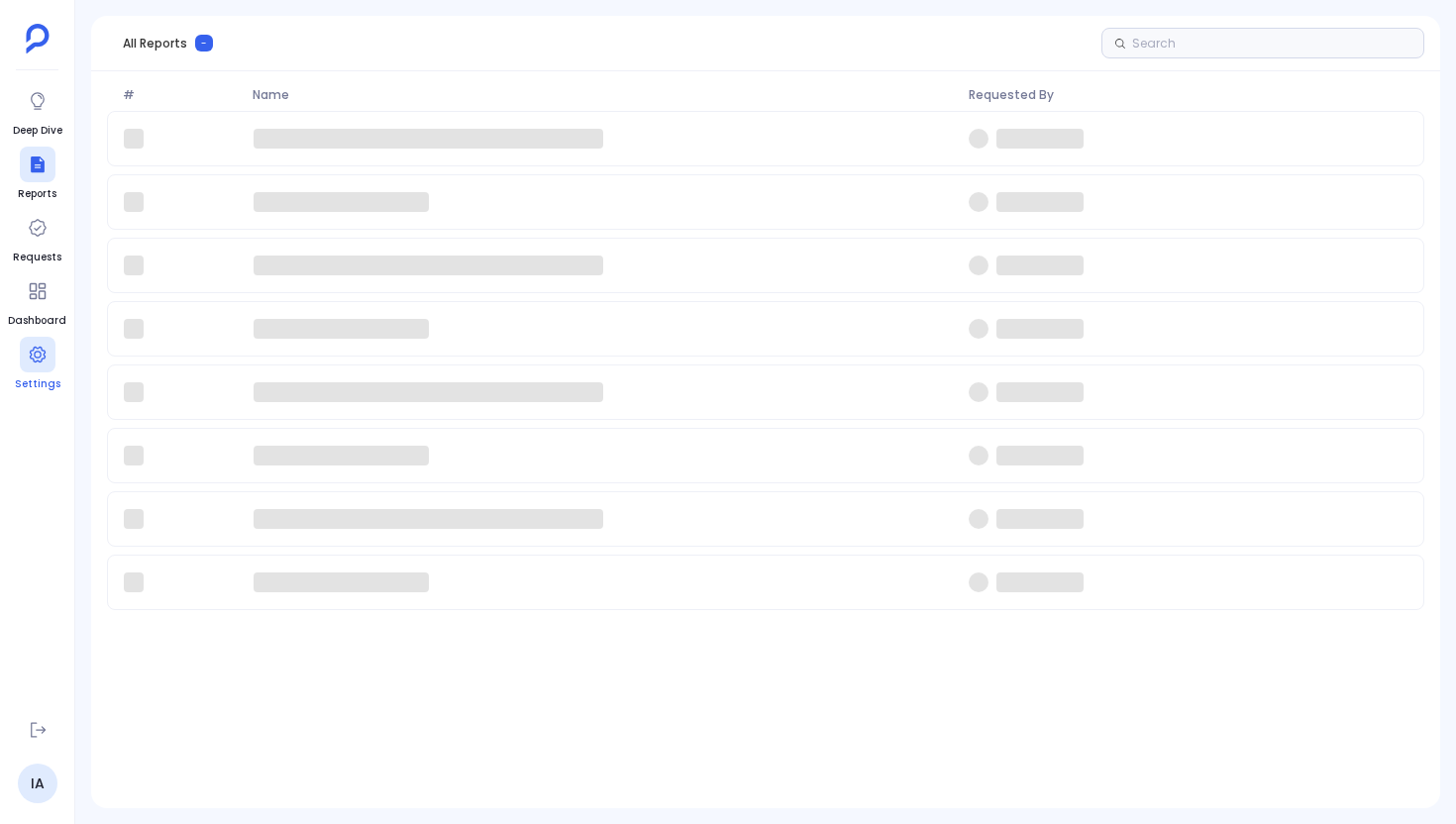 click 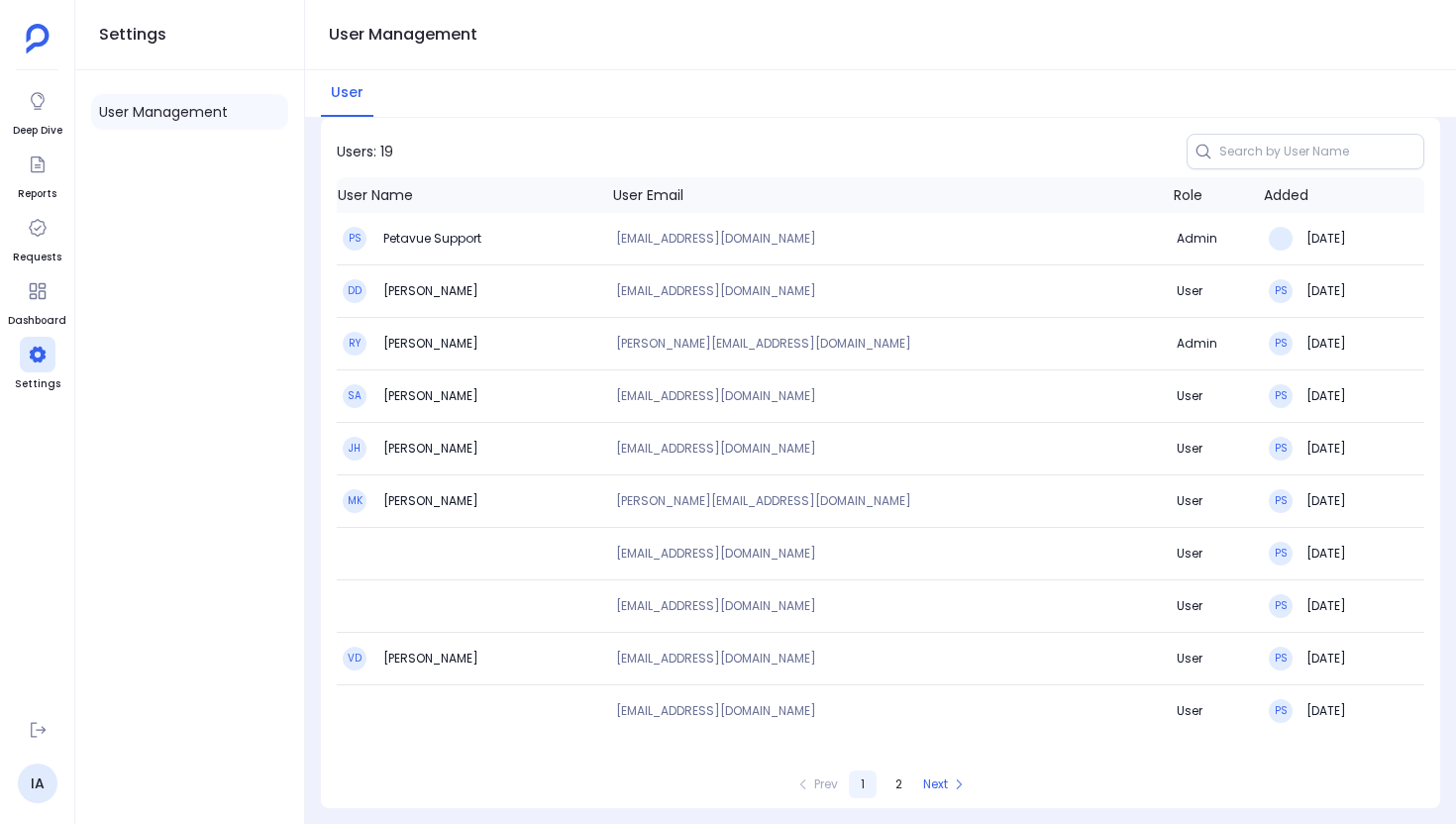 scroll, scrollTop: 0, scrollLeft: 0, axis: both 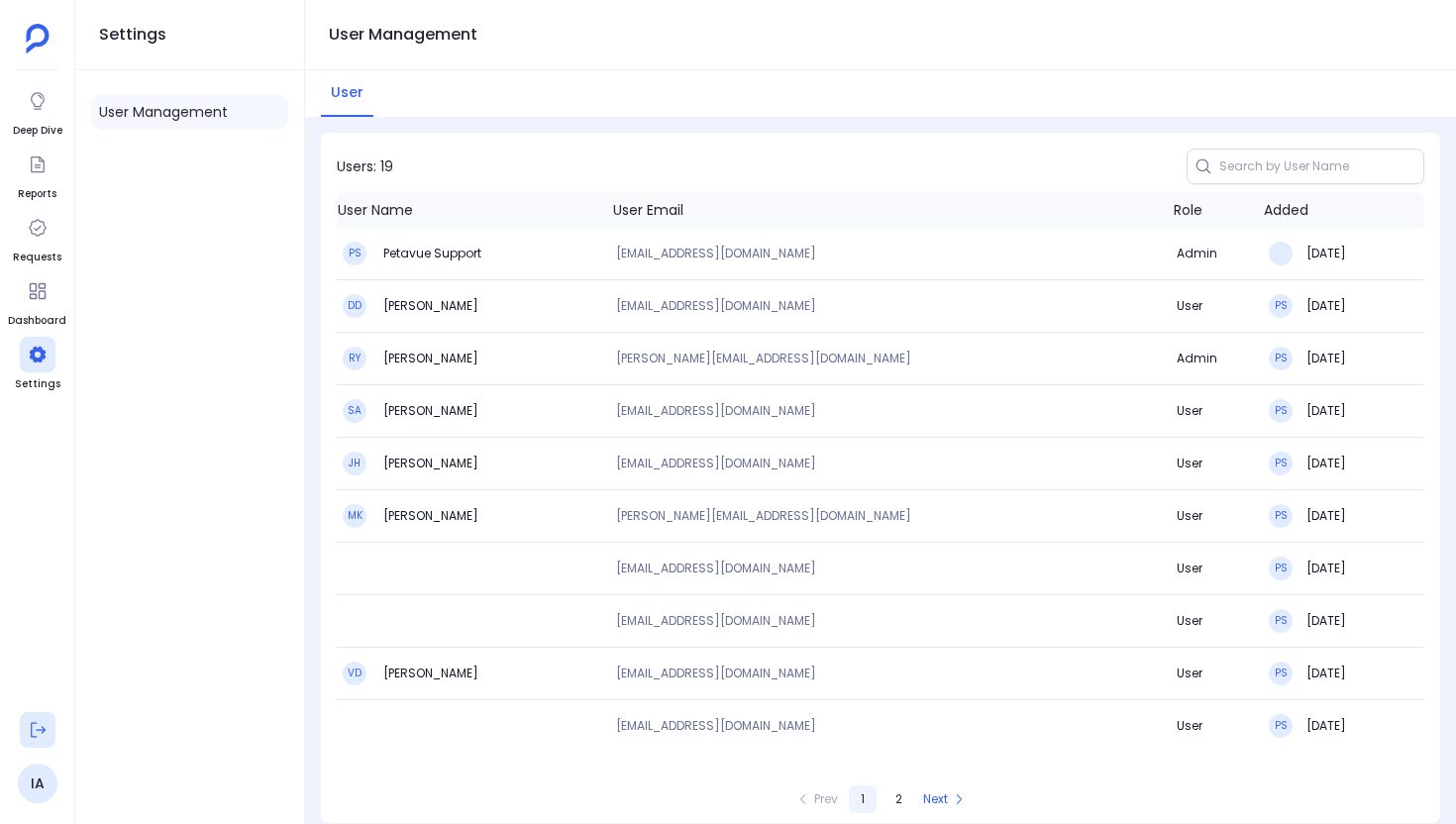 click 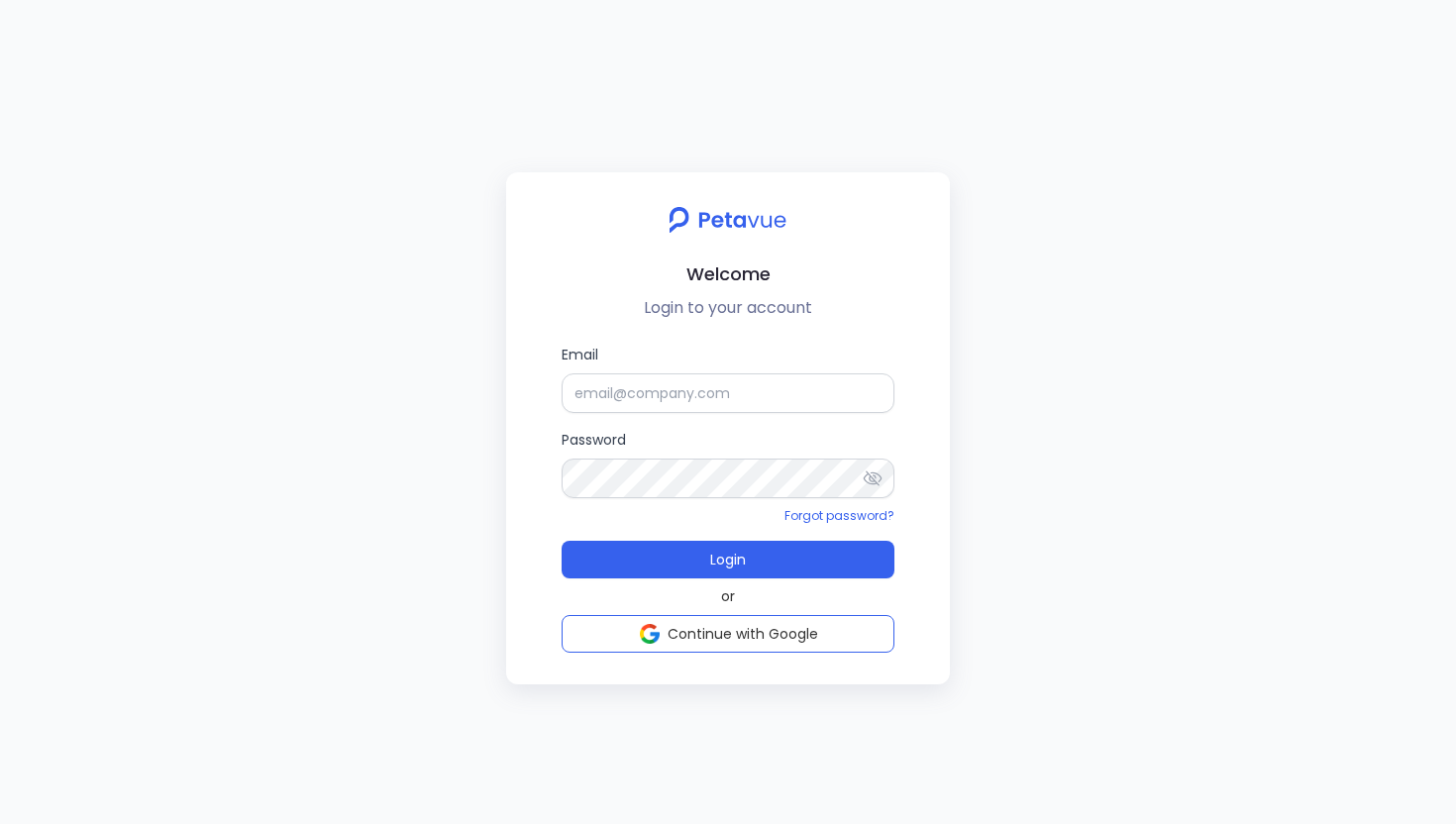 scroll, scrollTop: 0, scrollLeft: 0, axis: both 